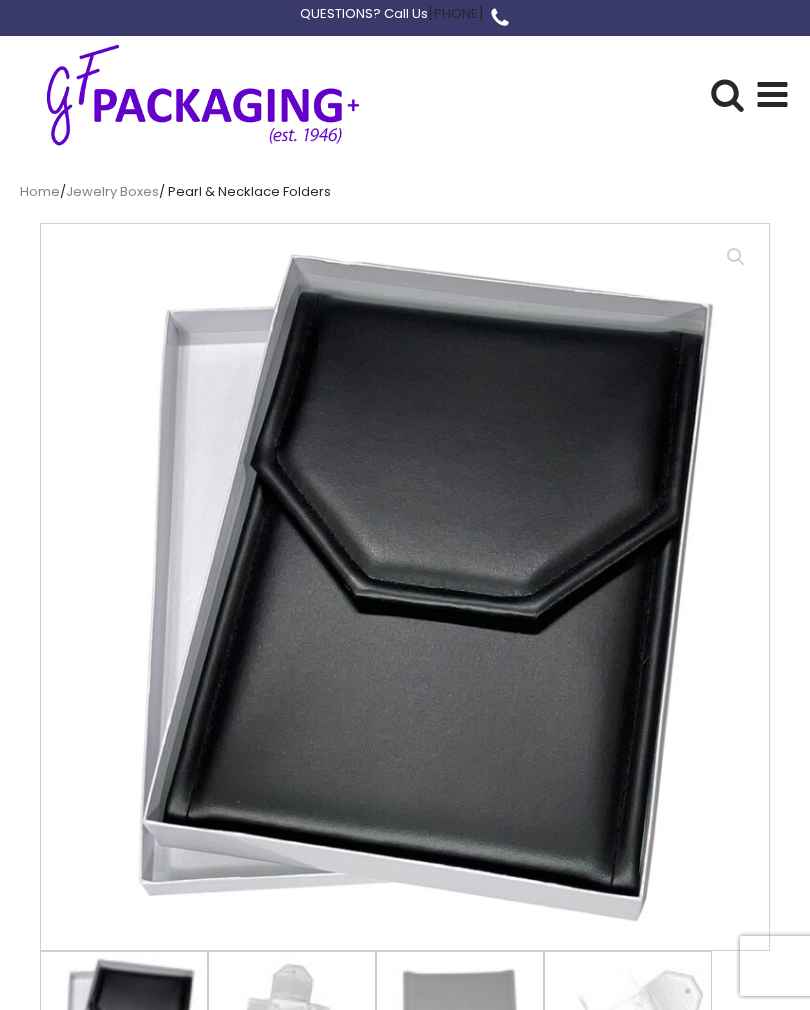 scroll, scrollTop: 1190, scrollLeft: 0, axis: vertical 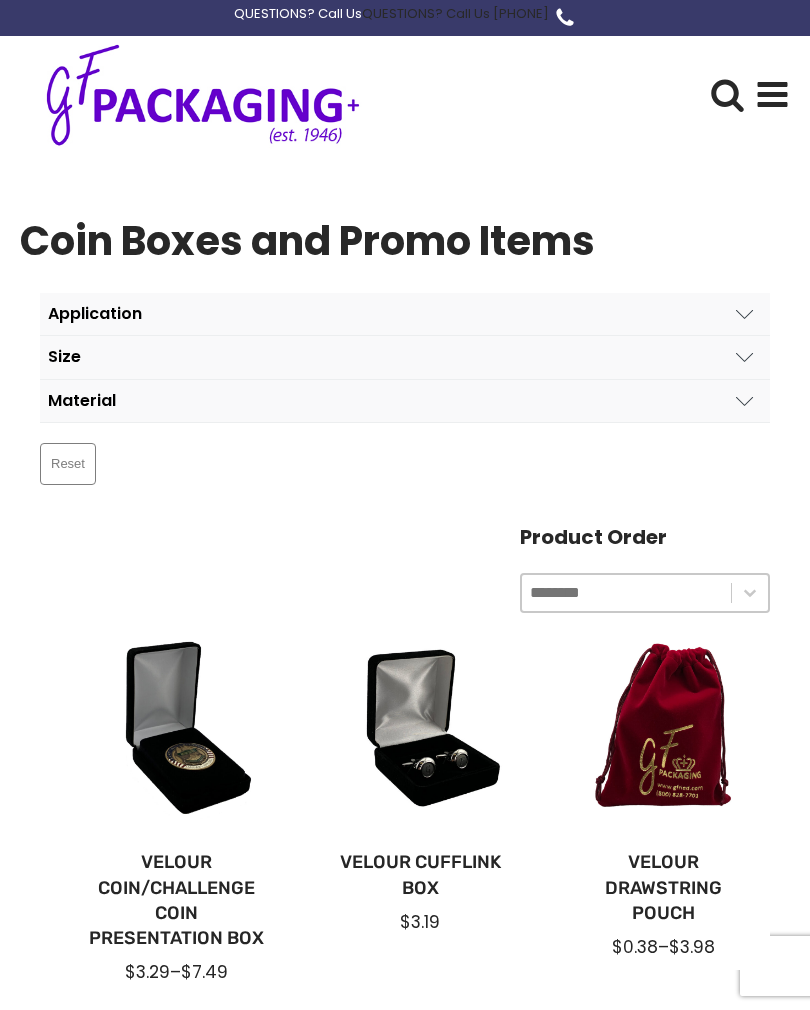 click on "Application" at bounding box center (405, 314) 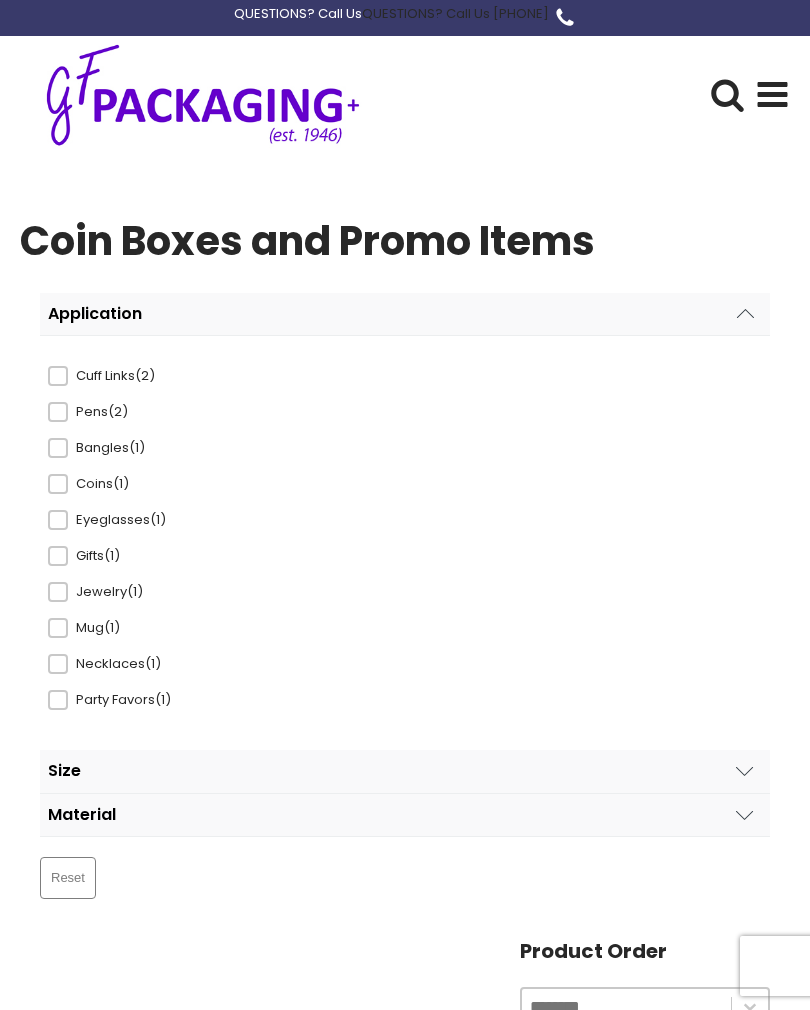 click 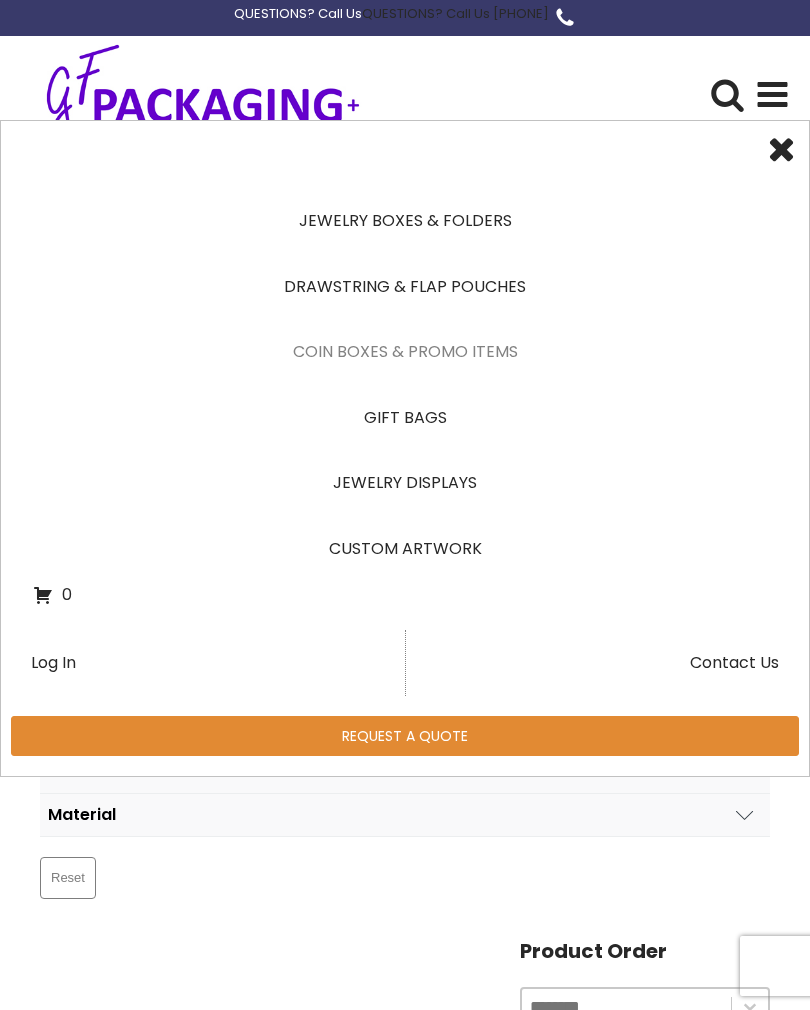 click on "Jewelry Boxes & Folders" at bounding box center (405, 221) 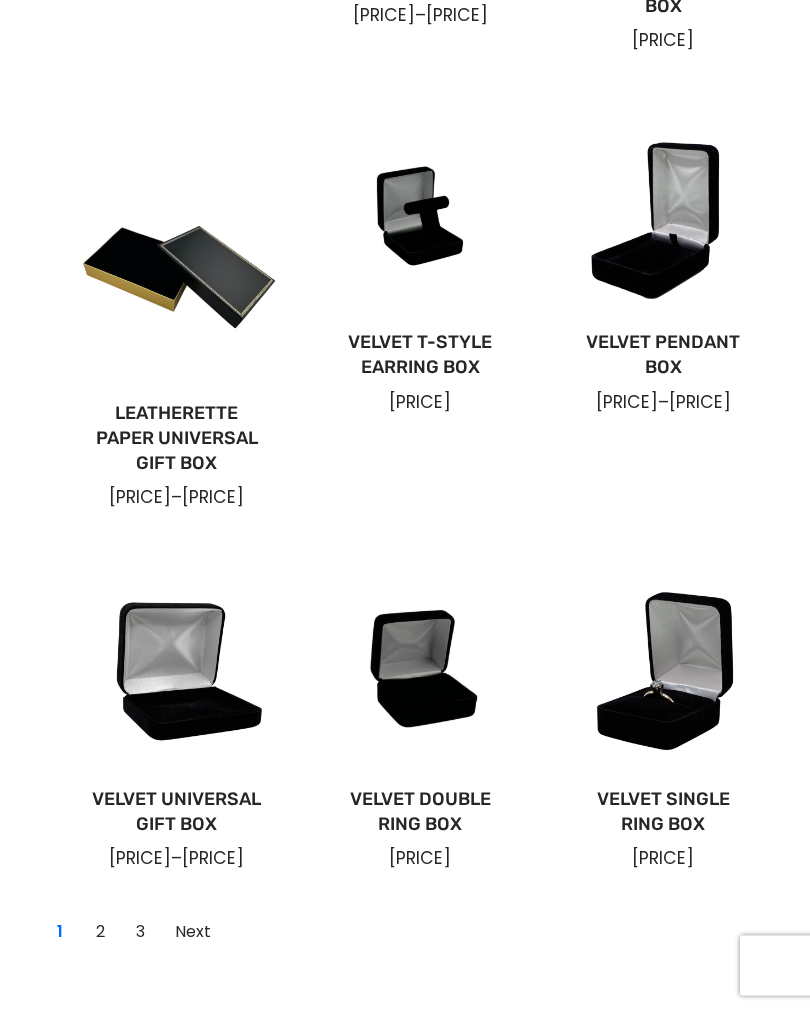 scroll, scrollTop: 1291, scrollLeft: 0, axis: vertical 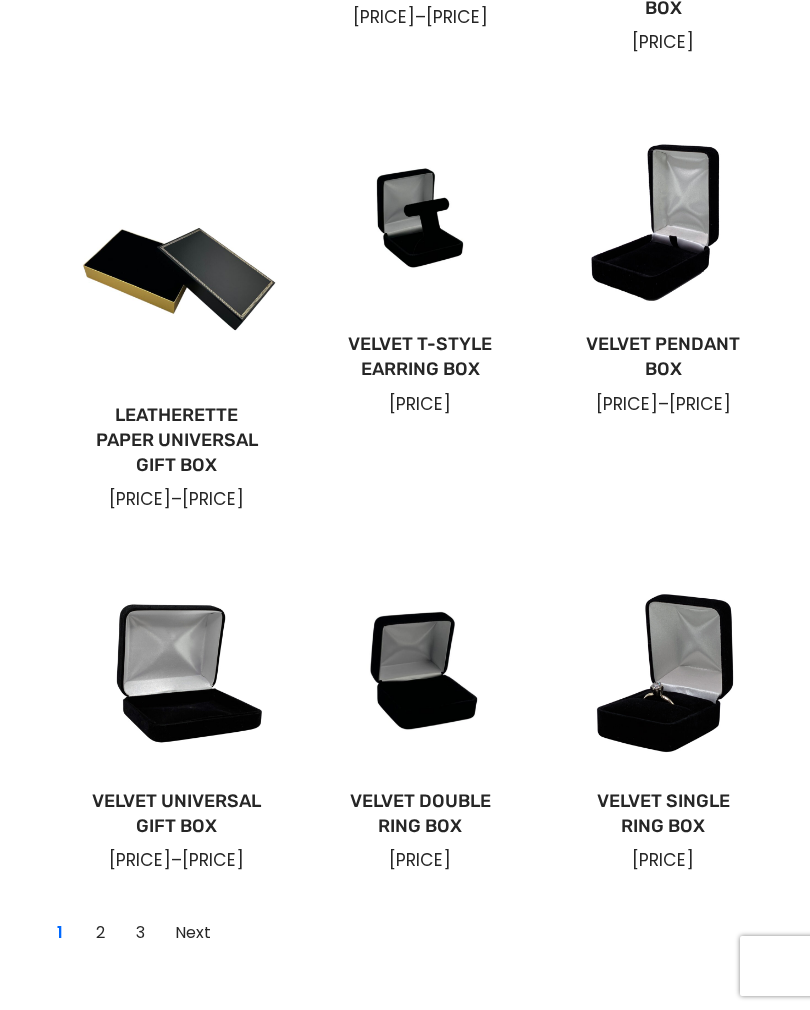 click on "Velvet Double Ring Box" at bounding box center [419, 814] 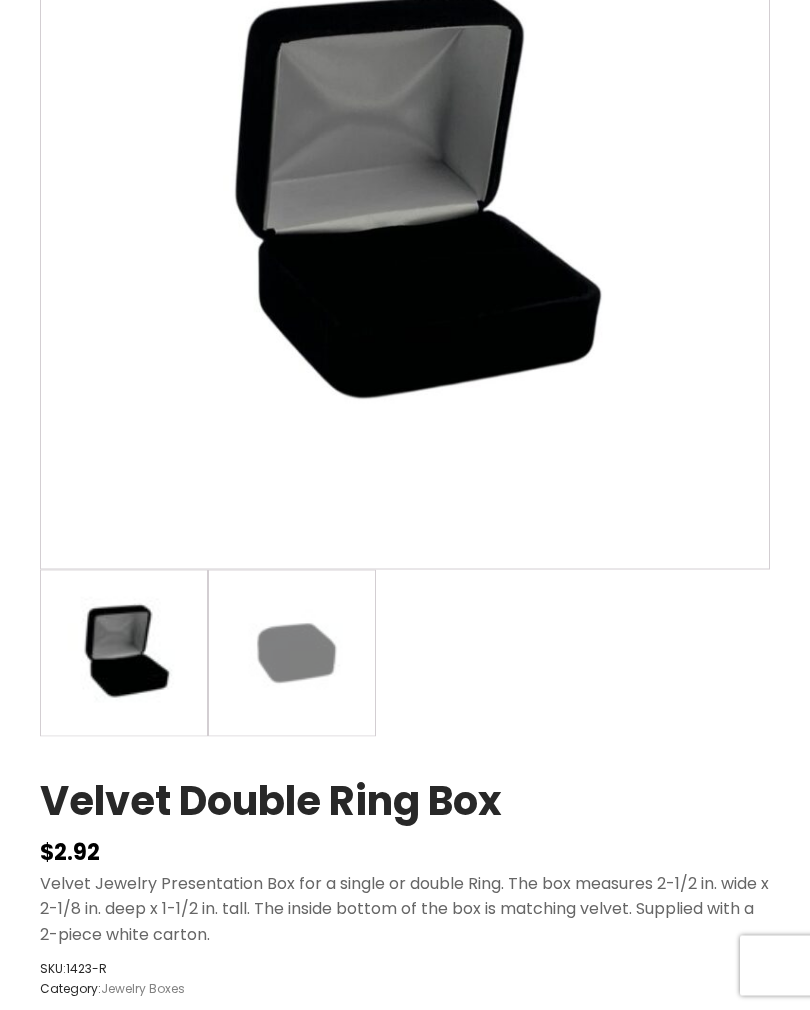 scroll, scrollTop: 382, scrollLeft: 0, axis: vertical 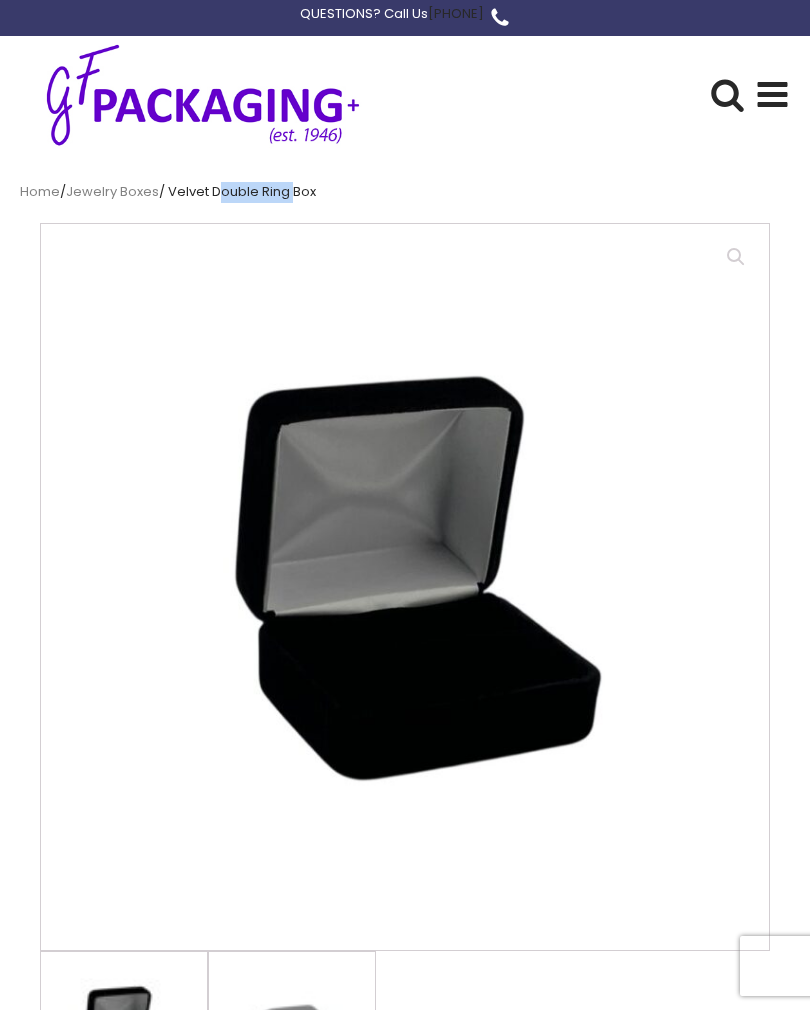 click at bounding box center (541, 724) 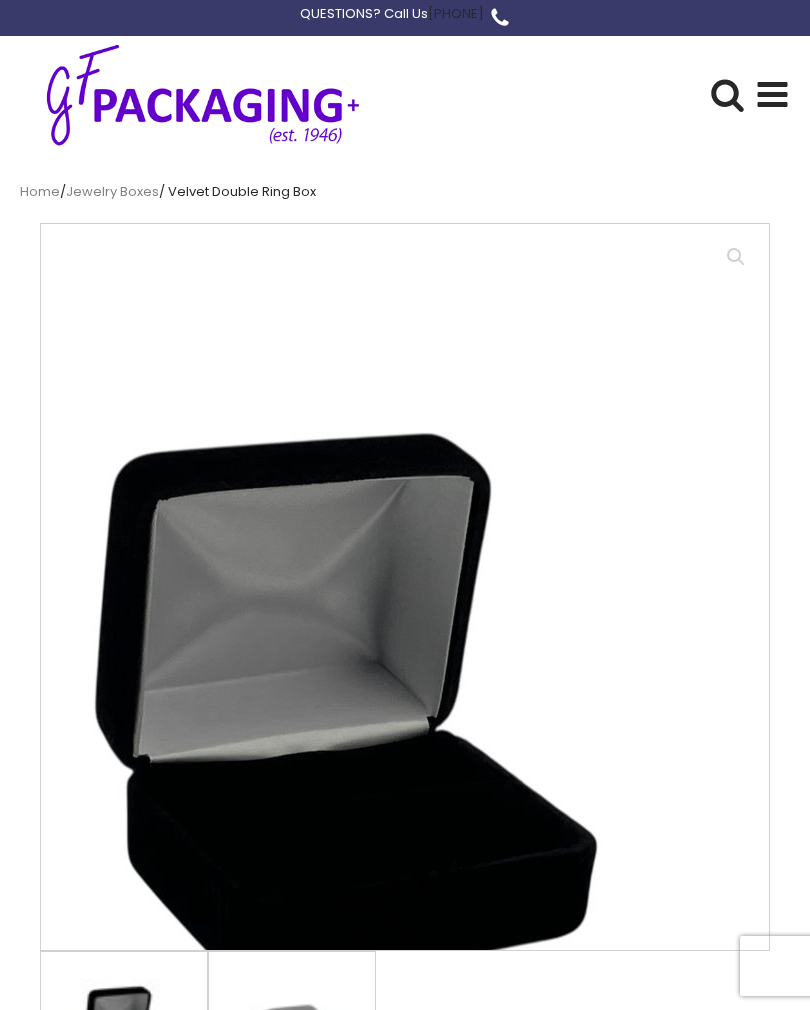click on "Home  /  Jewelry Boxes  / Velvet Double Ring Box
🔍
Velvet Double Ring Box
$ 2.92
Velvet Jewelry Presentation Box for a single or double Ring. The box measures 2-1/2 in. wide x 2-1/8 in. deep x 1-1/2 in. tall. The inside bottom of the box is matching velvet. Supplied with a 2-piece white carton.
SKU:  1423-R
Category:  Jewelry Boxes
Apply for Wholesale Pricing
Velvet Double Ring Box quantity
*
Add to Quote
Description
Additional information
Reviews (0)
Description
Additional information
Application
Rings
Color
Black
Material
Velvet
Size" at bounding box center (405, 1194) 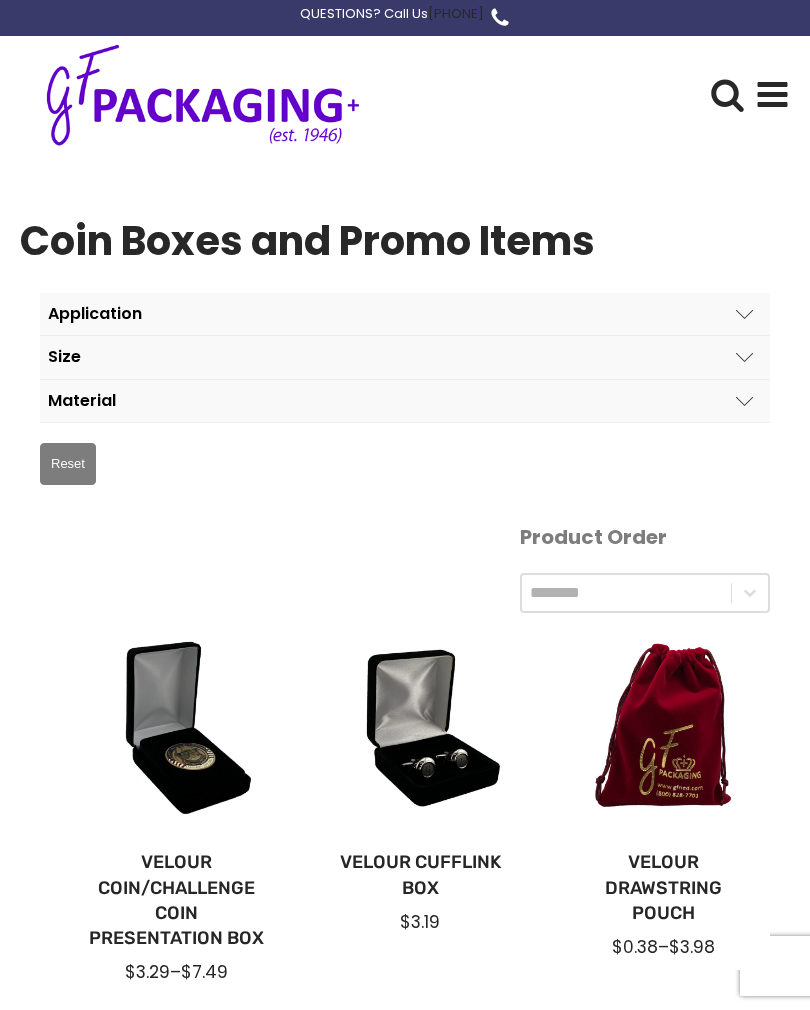 scroll, scrollTop: 0, scrollLeft: 0, axis: both 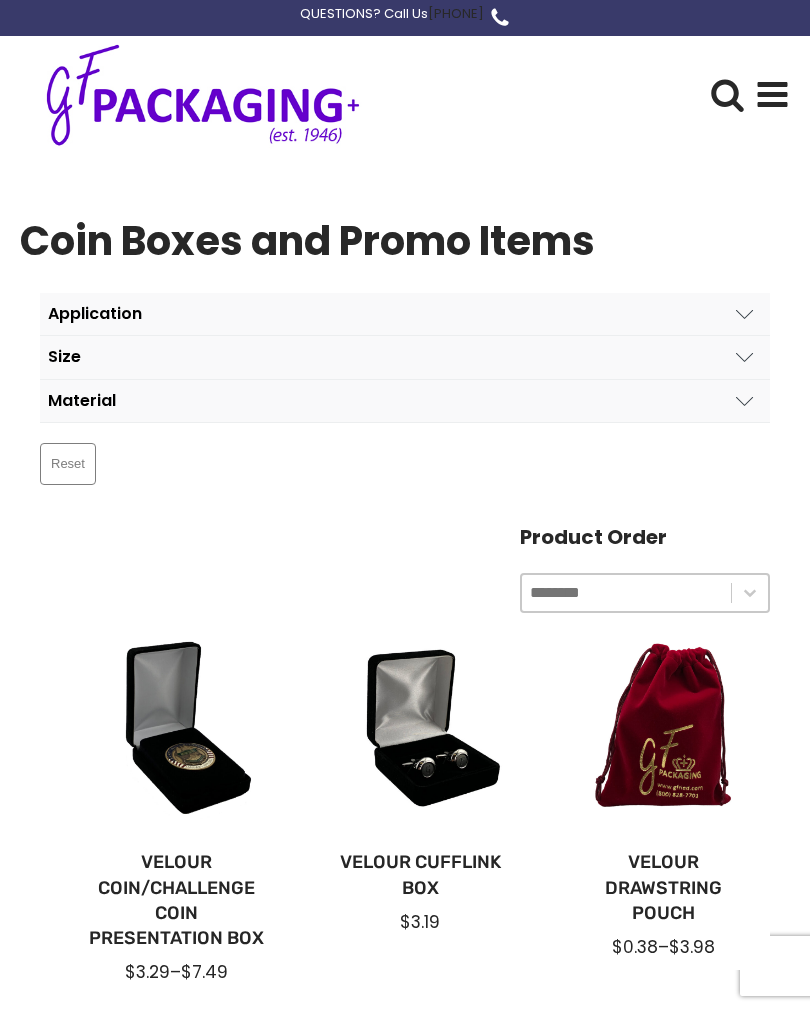 click 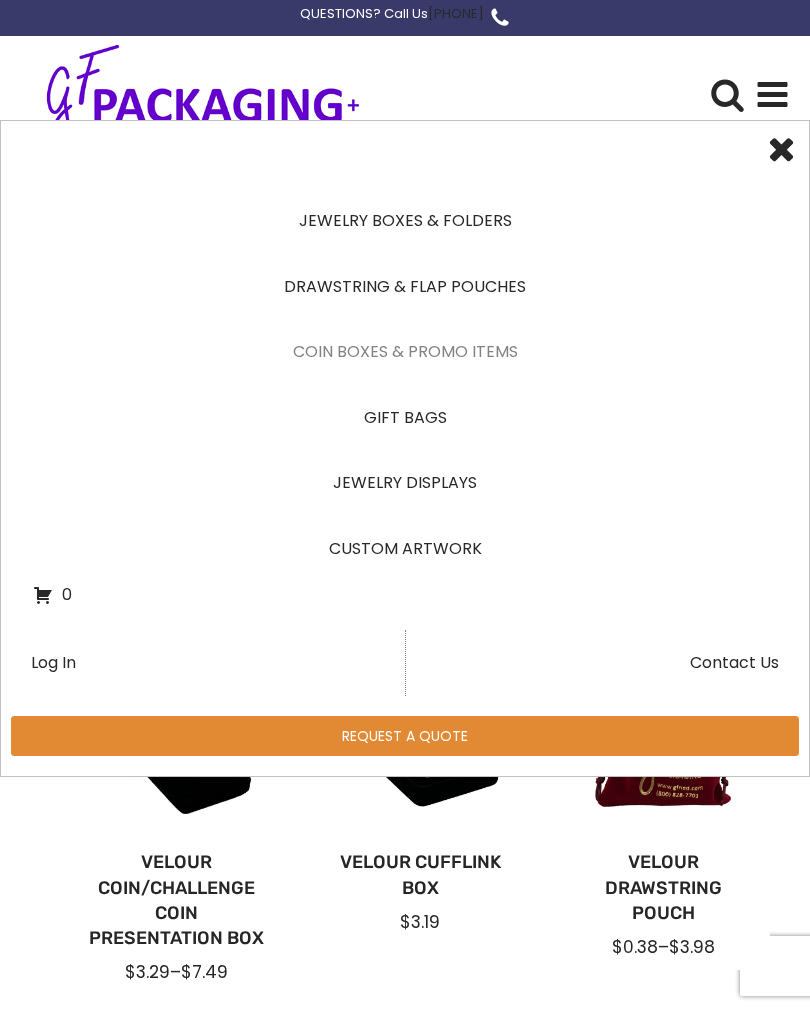 click on "Jewelry Displays" at bounding box center (405, 483) 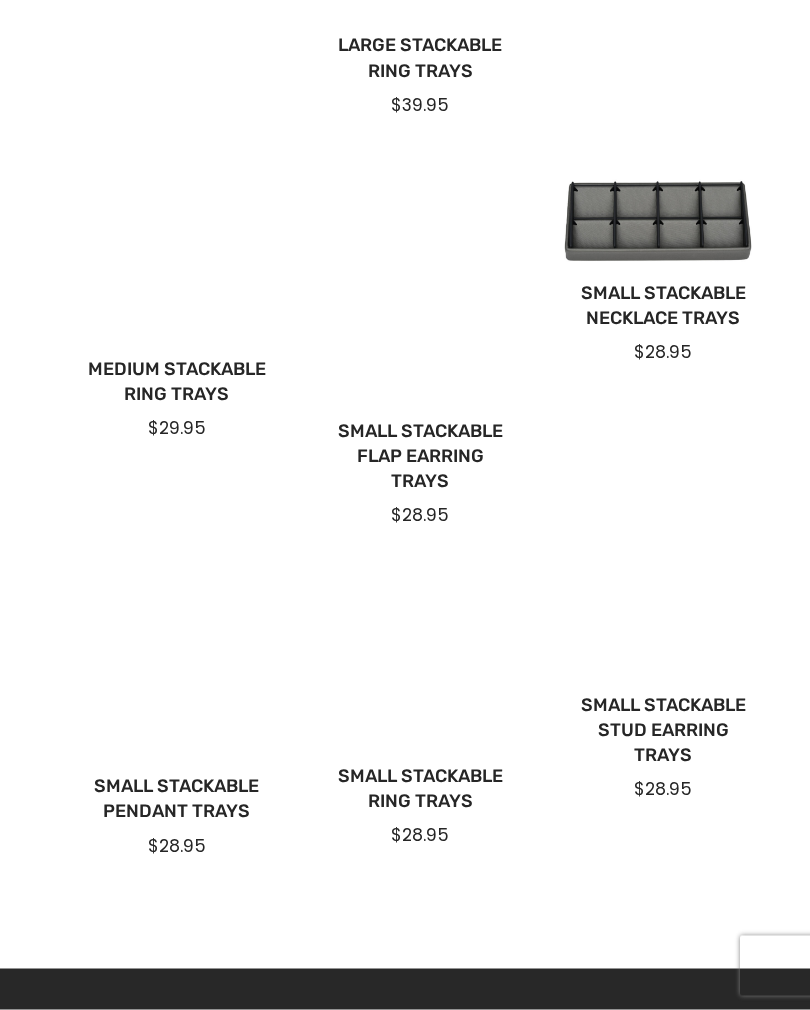 scroll, scrollTop: 1289, scrollLeft: 0, axis: vertical 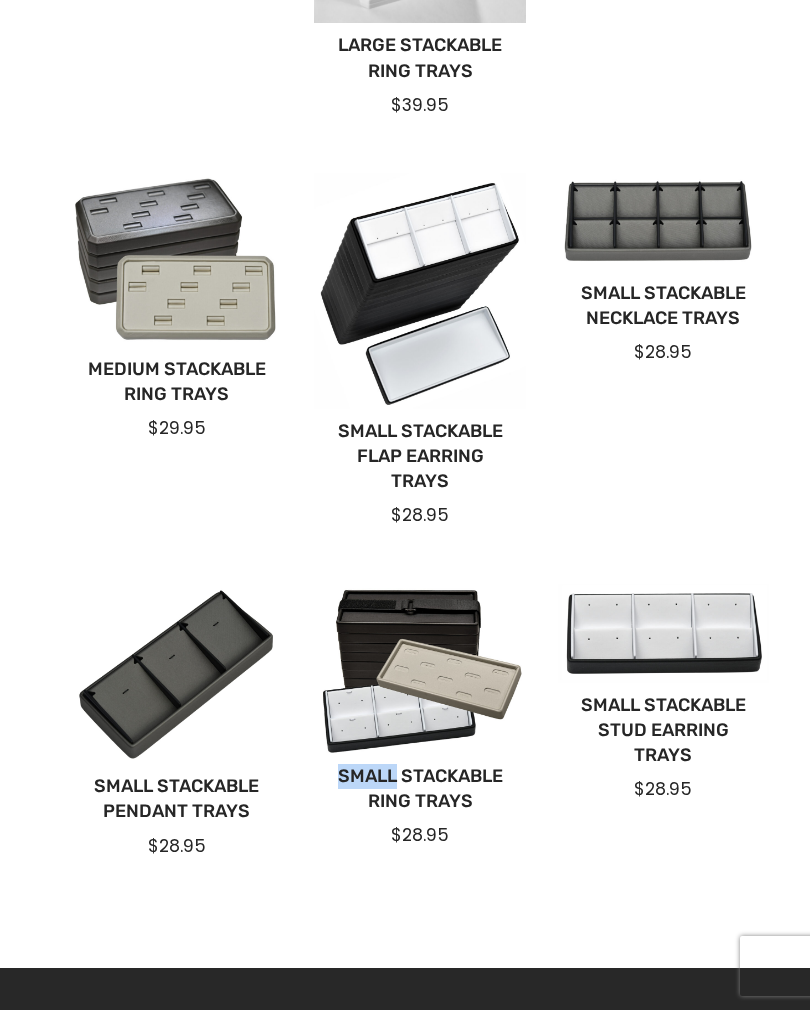 click on "Small Stackable Ring Trays" at bounding box center [419, 789] 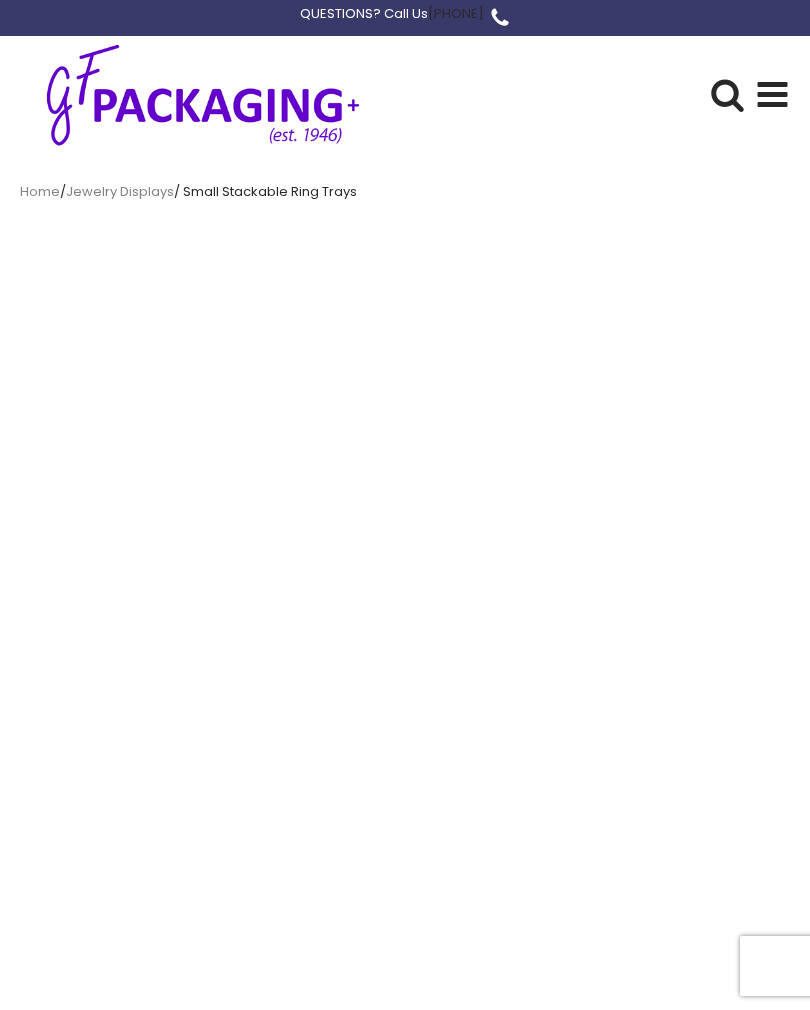 scroll, scrollTop: 0, scrollLeft: 0, axis: both 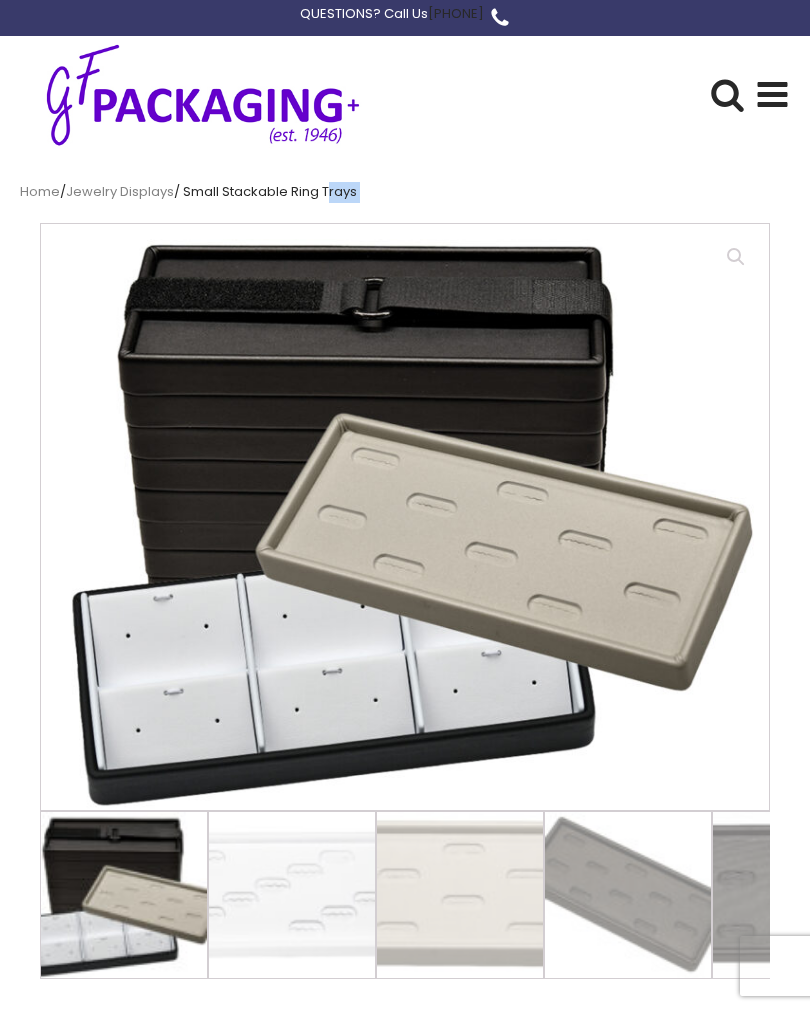 click on "Get Commercial Pricing
Search for:
******" at bounding box center (543, 94) 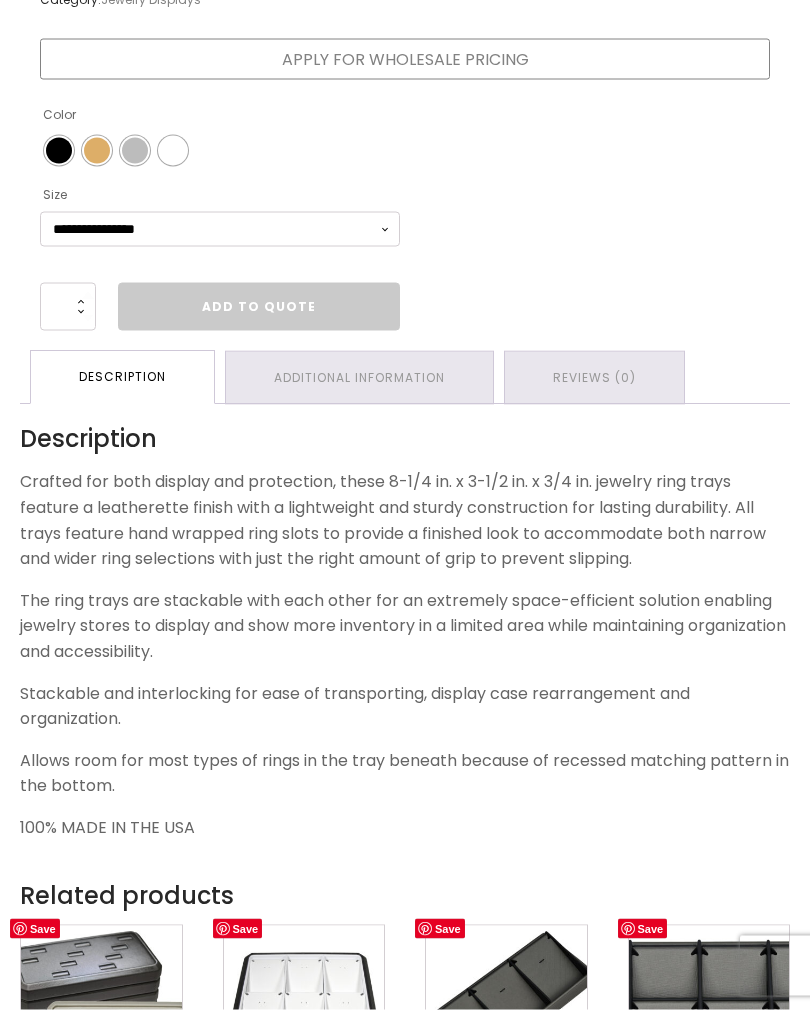 scroll, scrollTop: 1153, scrollLeft: 0, axis: vertical 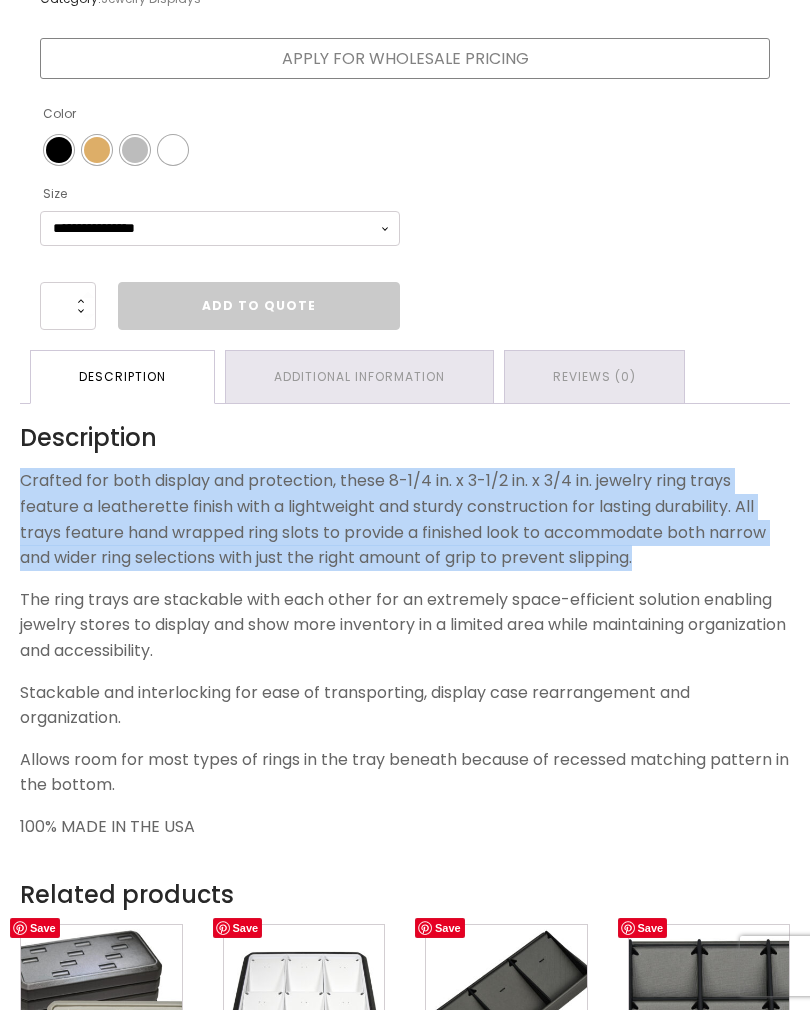 copy on "Crafted for both display and protection, these 8-1/4 in. x 3-1/2 in. x 3/4 in. jewelry ring trays feature a leatherette finish with a lightweight and sturdy construction for lasting durability. All trays feature hand wrapped ring slots to provide a finished look to accommodate both narrow and wider ring selections with just the right amount of grip to prevent slipping." 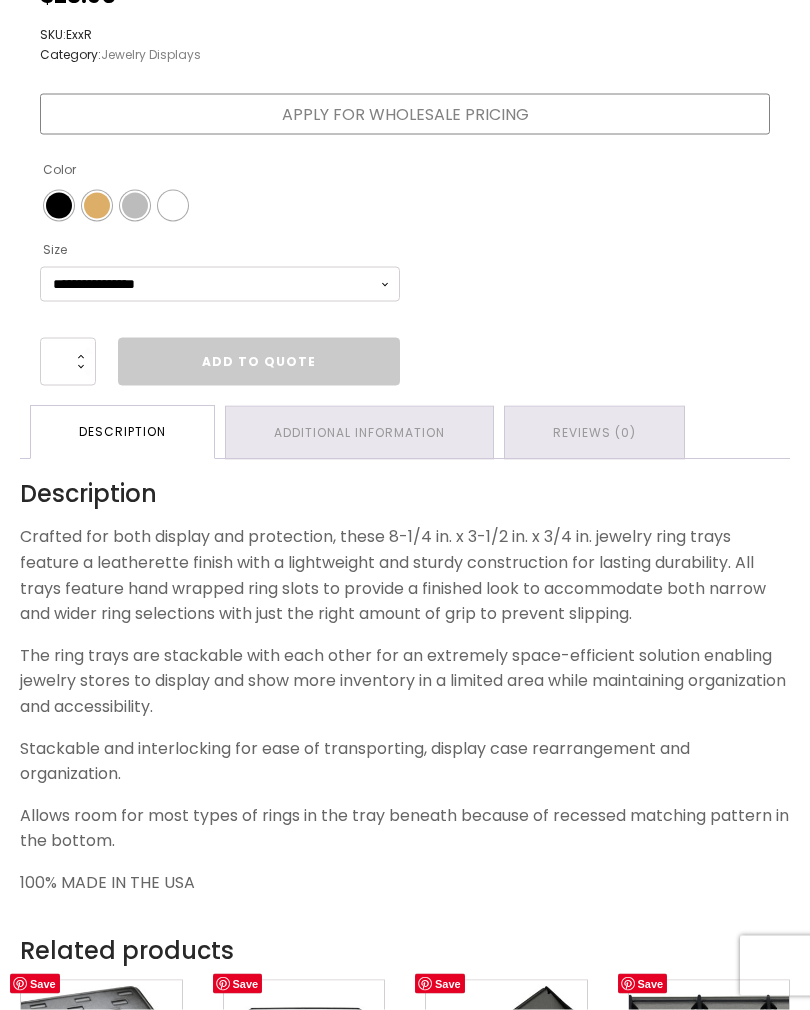 scroll, scrollTop: 1099, scrollLeft: 0, axis: vertical 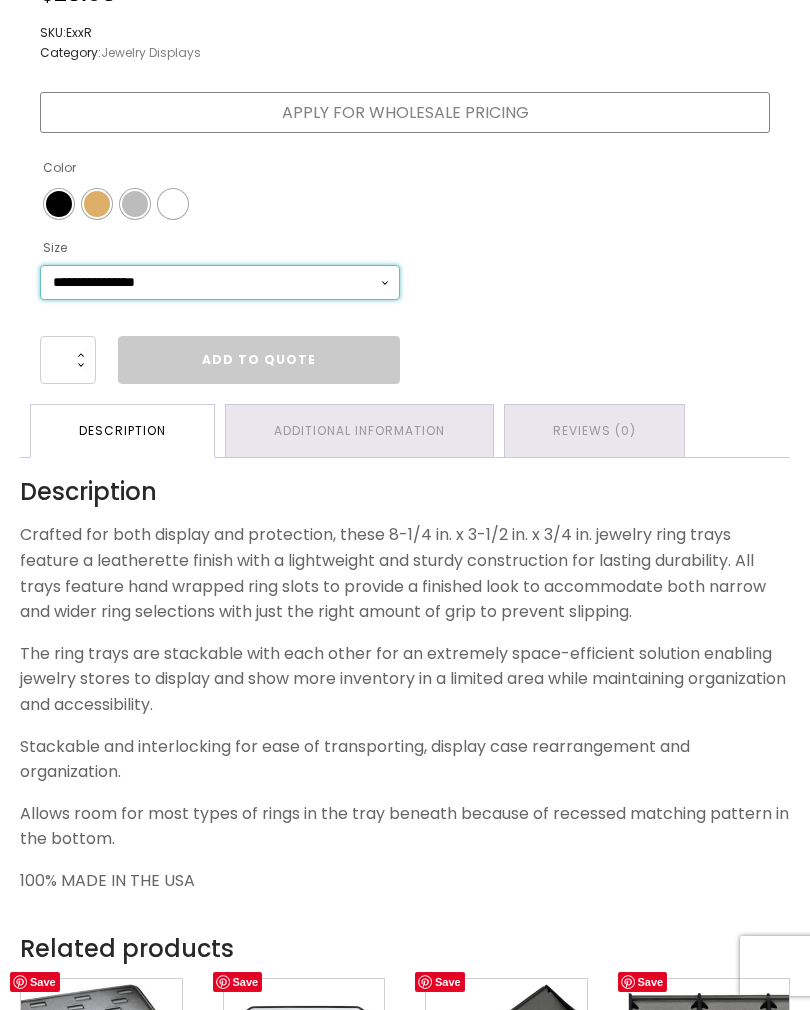 click on "**********" at bounding box center [220, 282] 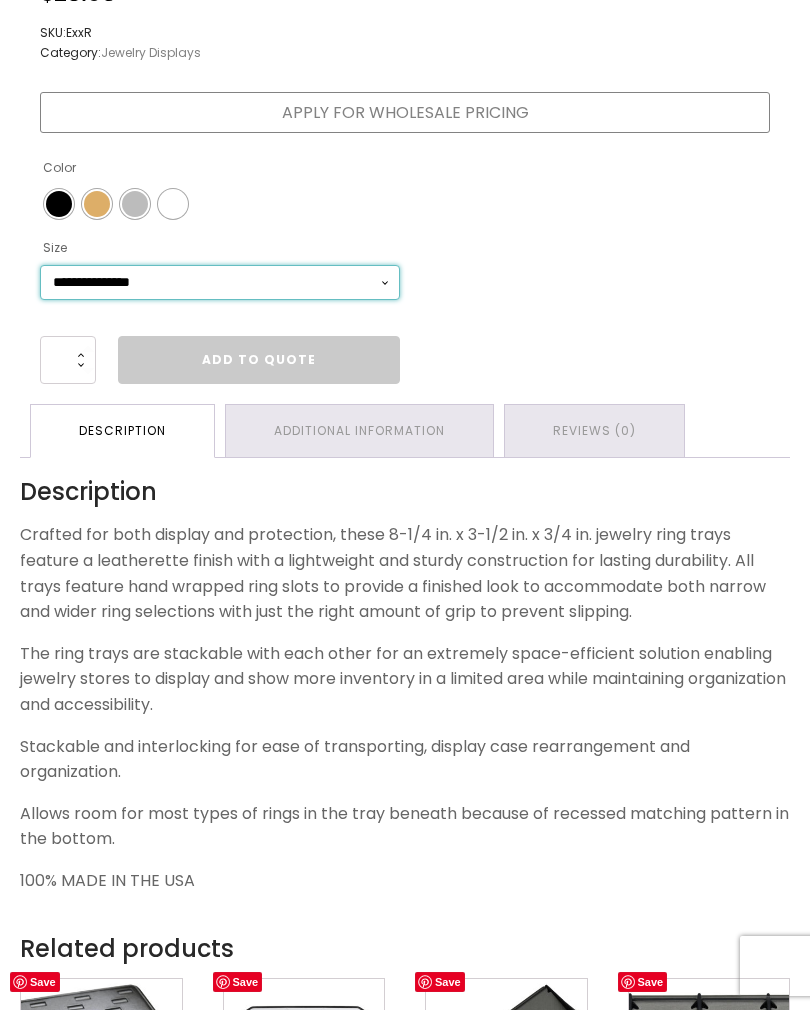 select on "**********" 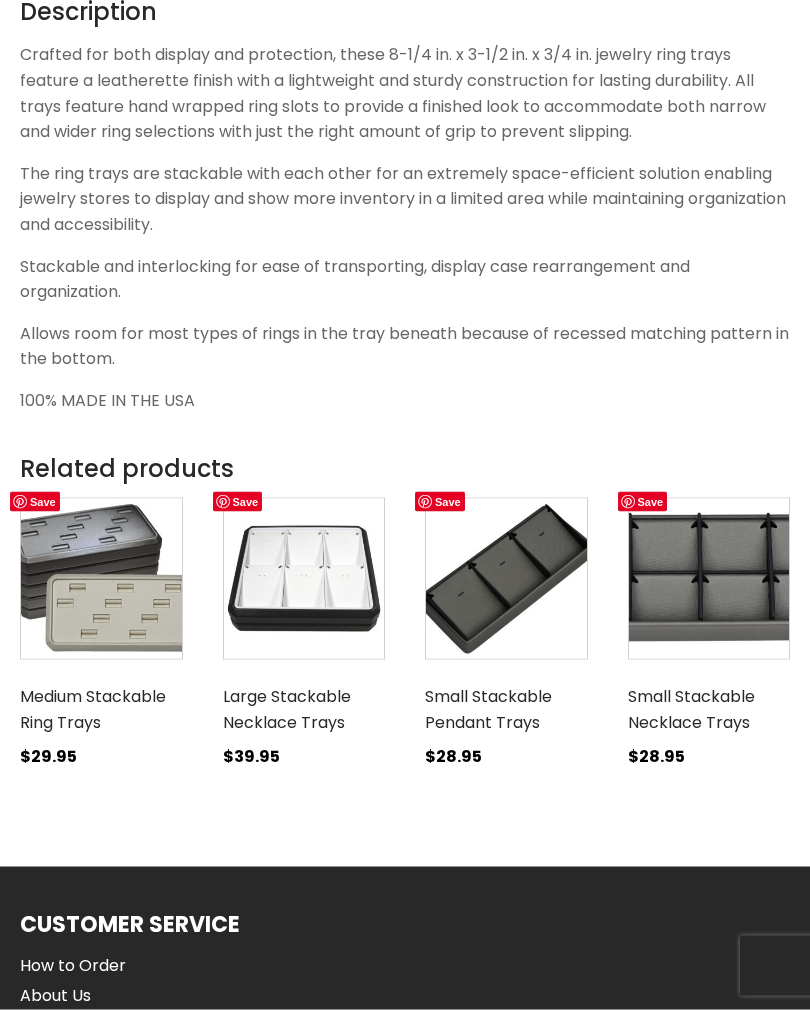 scroll, scrollTop: 1564, scrollLeft: 0, axis: vertical 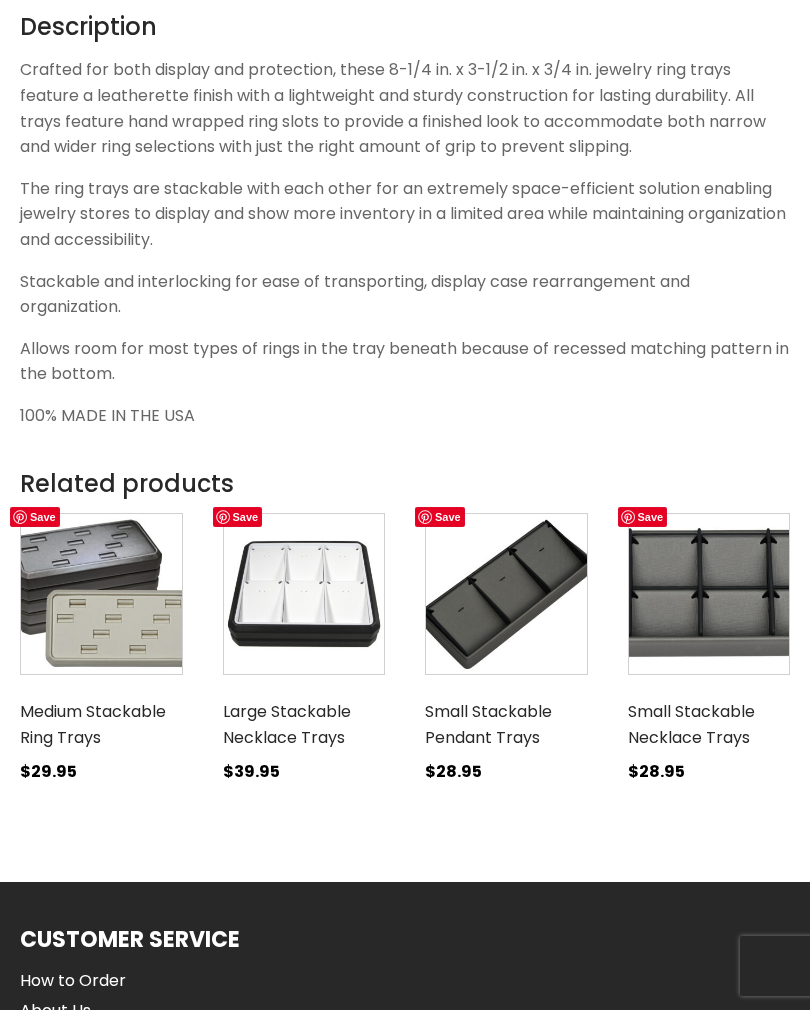 click at bounding box center (304, 594) 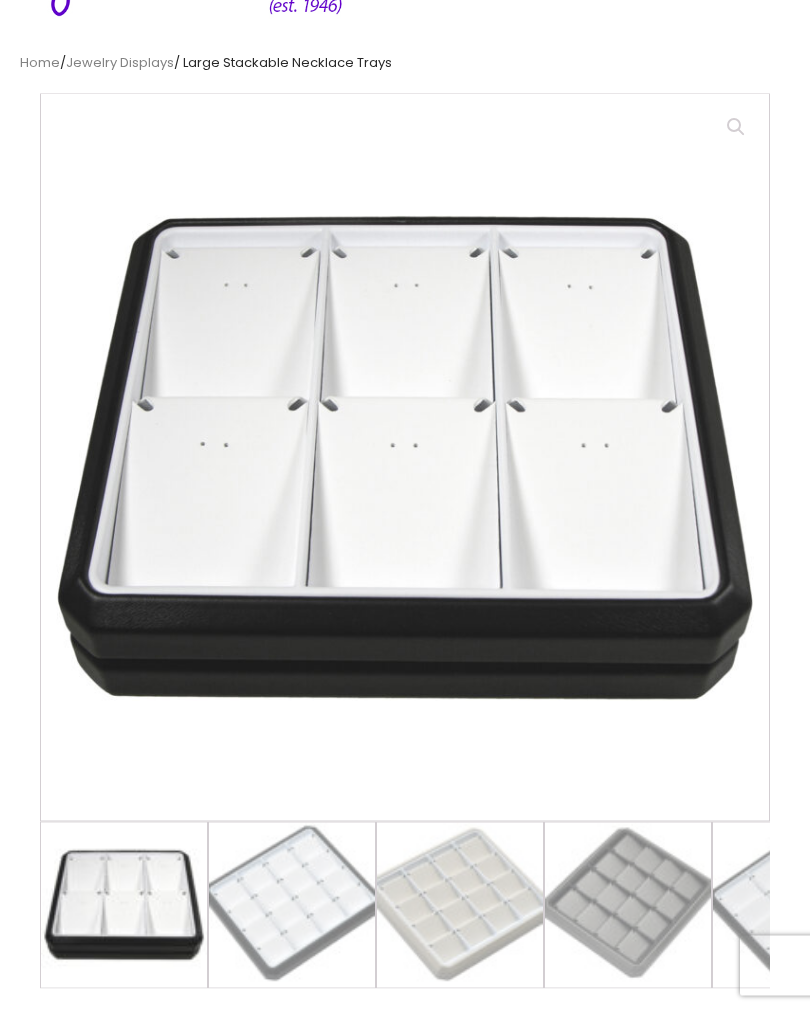 scroll, scrollTop: 0, scrollLeft: 0, axis: both 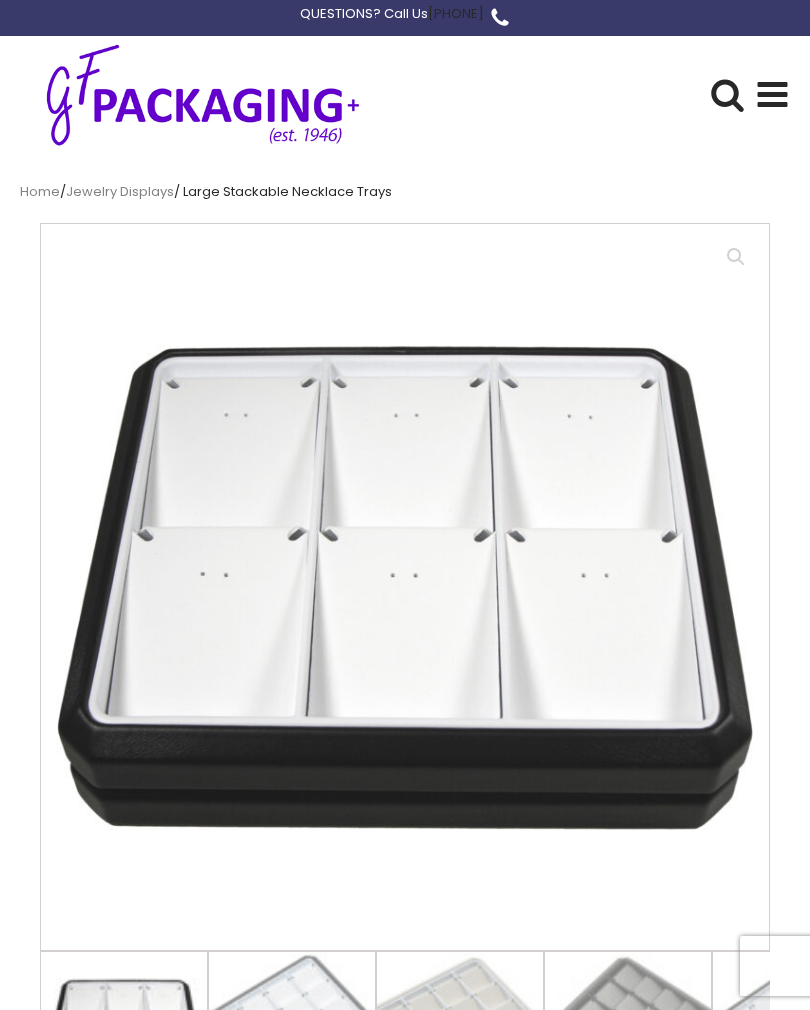 click 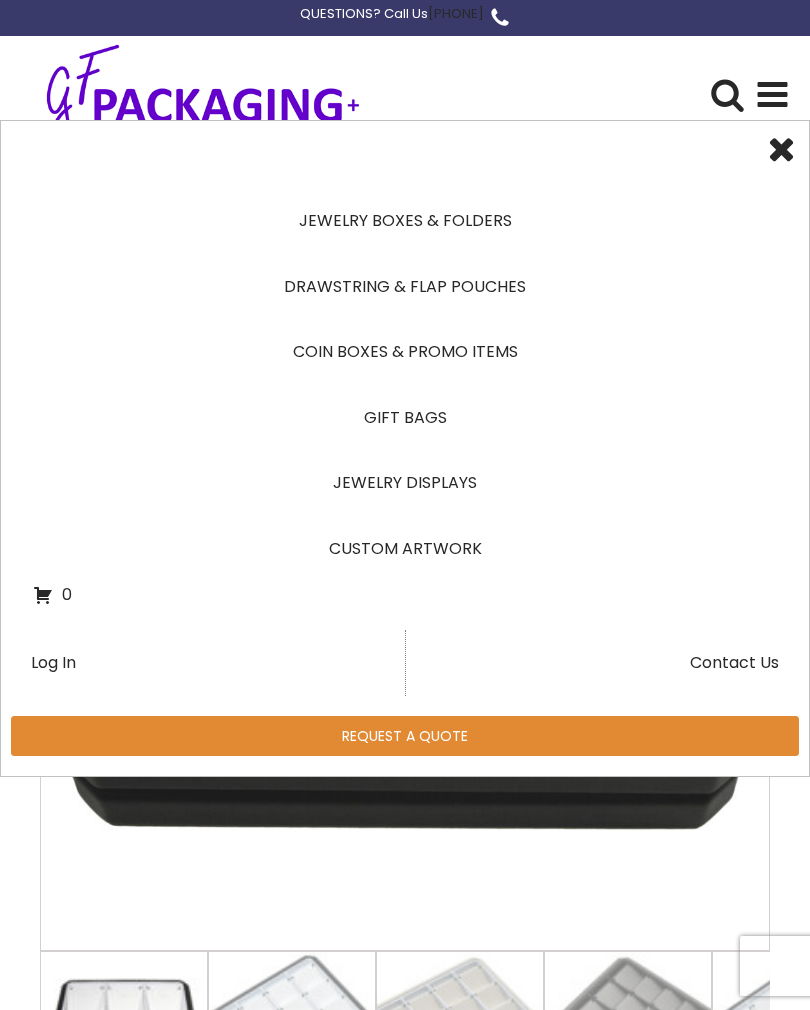 click on "Jewelry Displays" at bounding box center [405, 483] 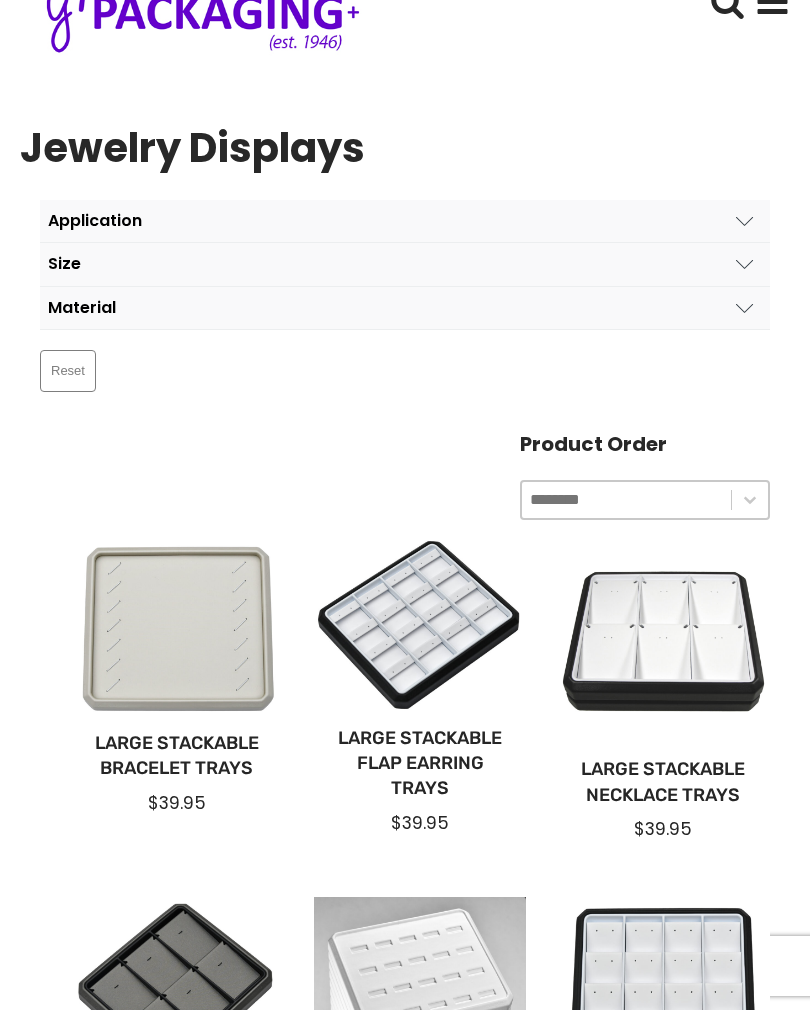 scroll, scrollTop: 0, scrollLeft: 0, axis: both 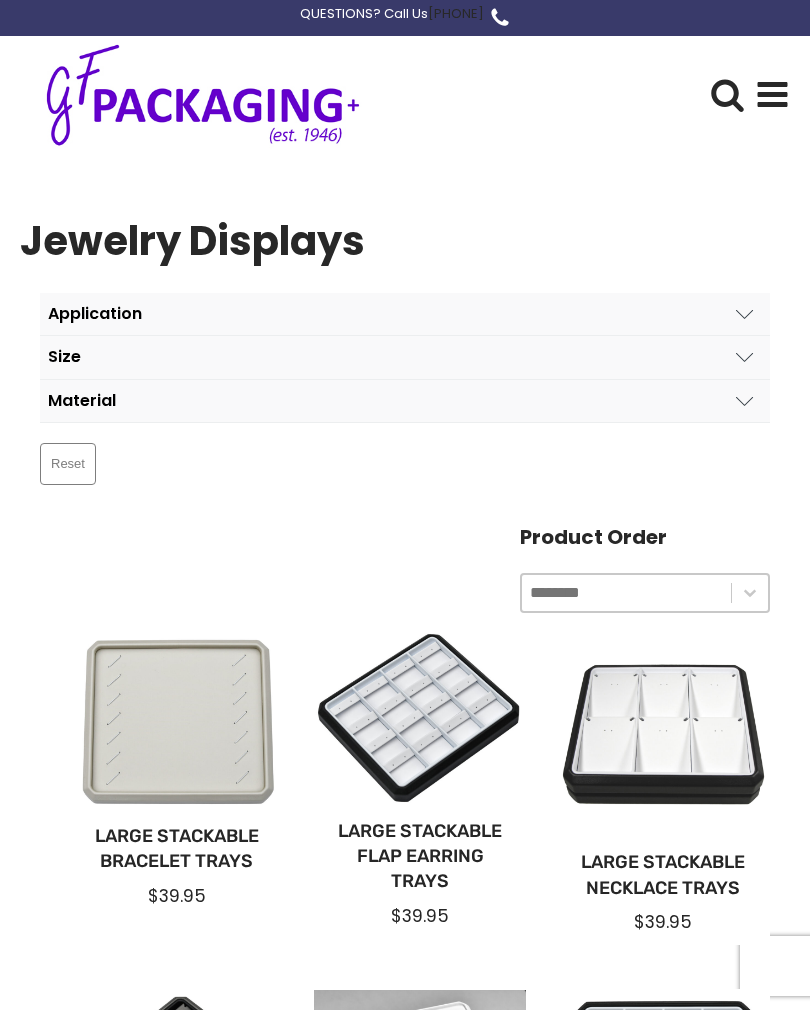 click 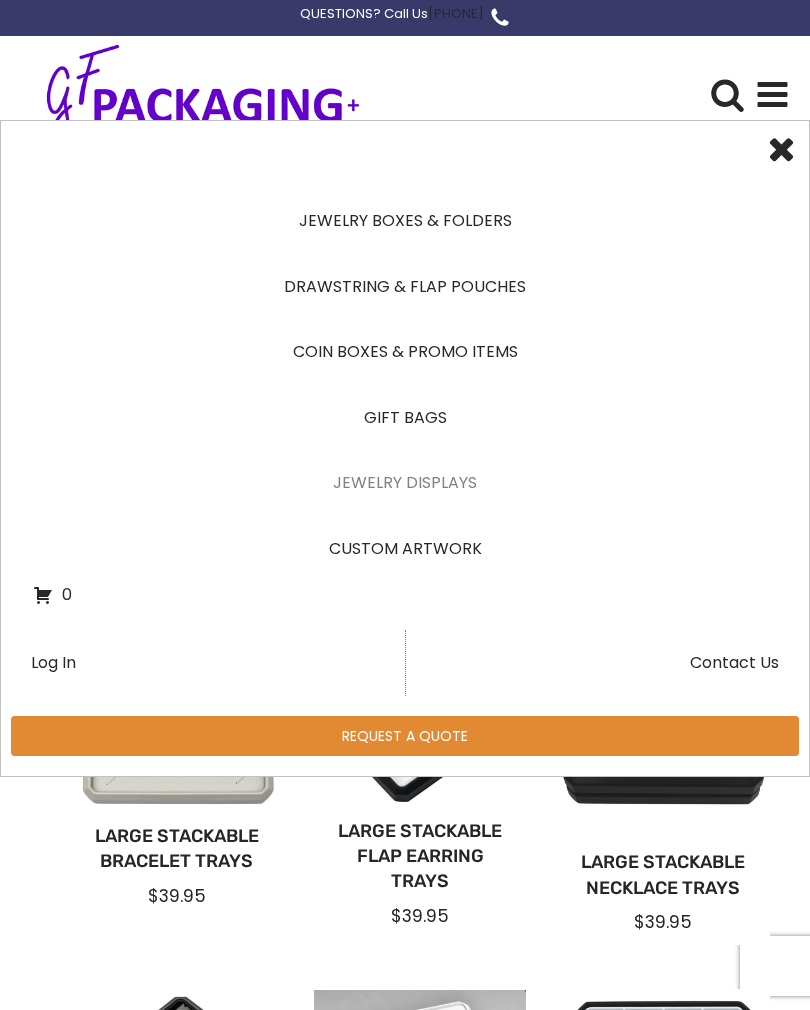 click on "Jewelry Displays" at bounding box center (405, 483) 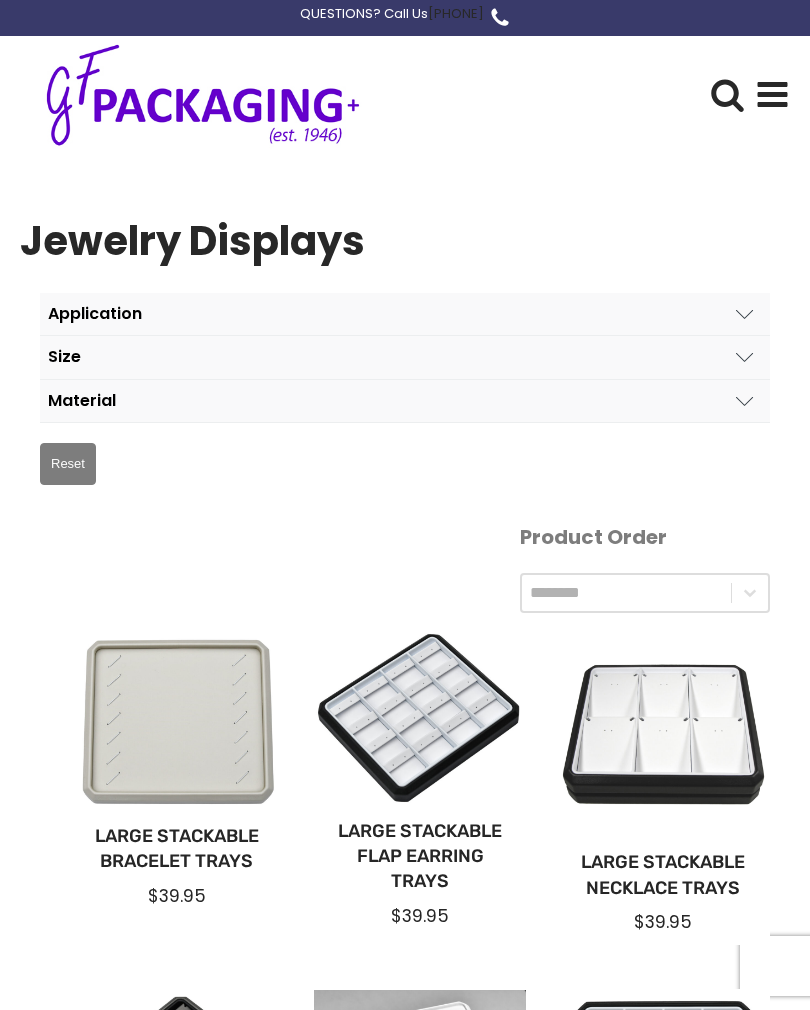 scroll, scrollTop: 0, scrollLeft: 0, axis: both 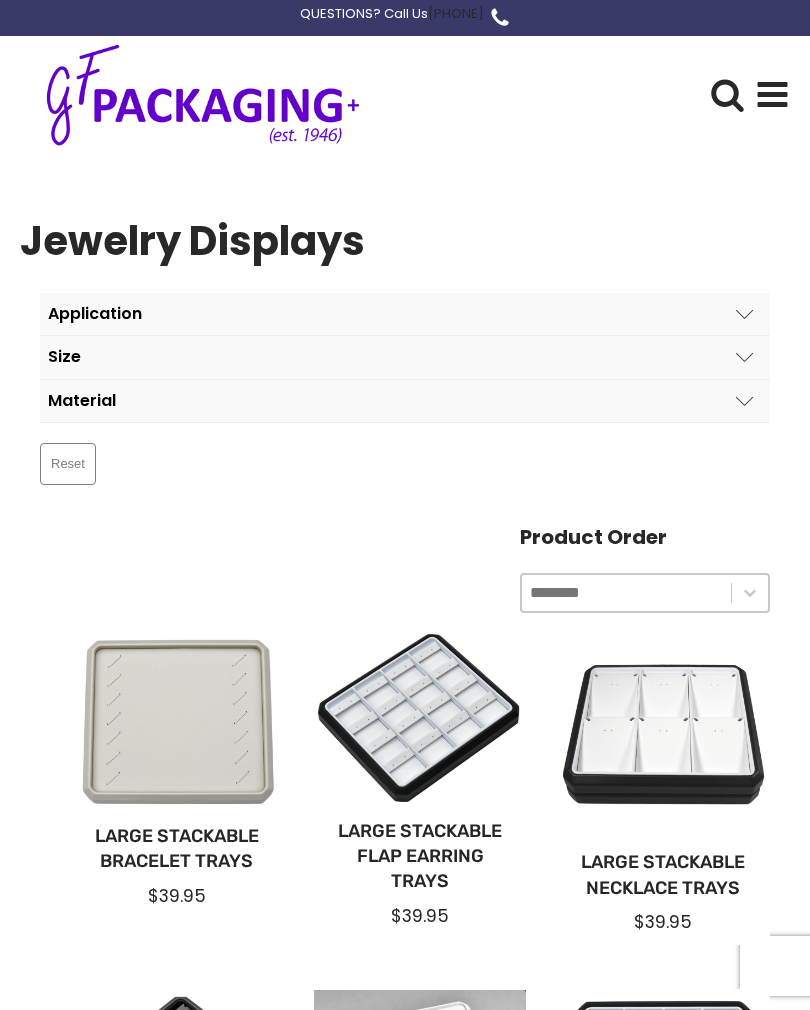 click on "Application" at bounding box center (95, 314) 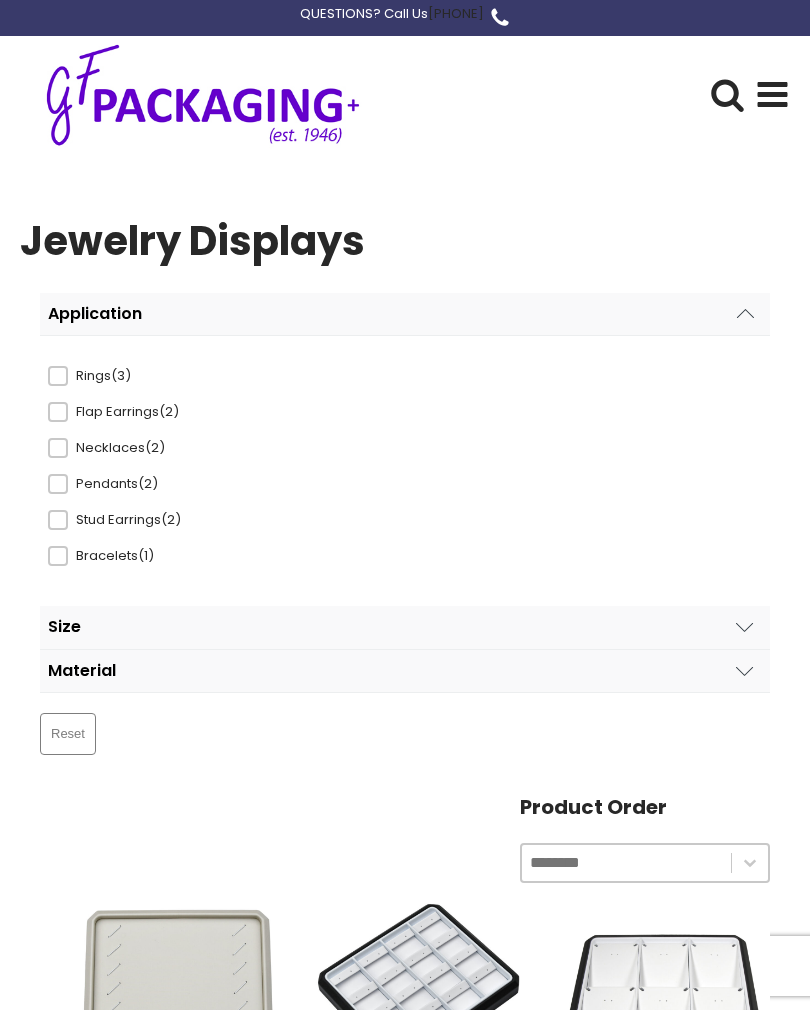 click 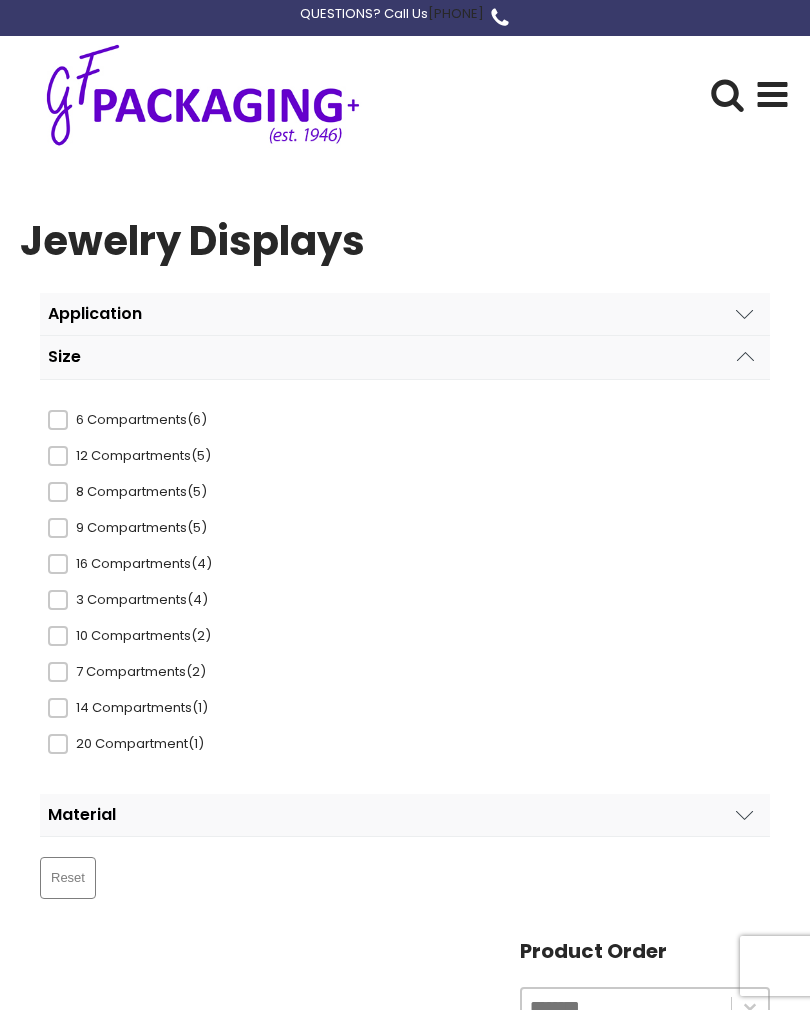 click at bounding box center (58, 420) 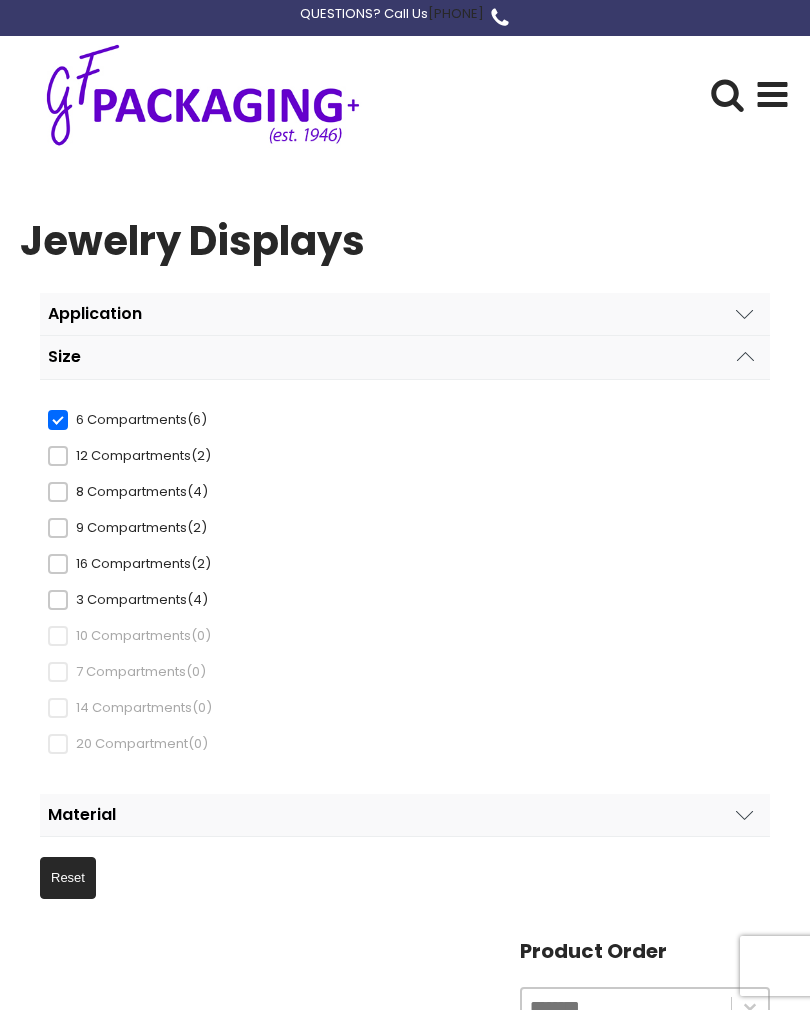 click on "Material" at bounding box center [82, 815] 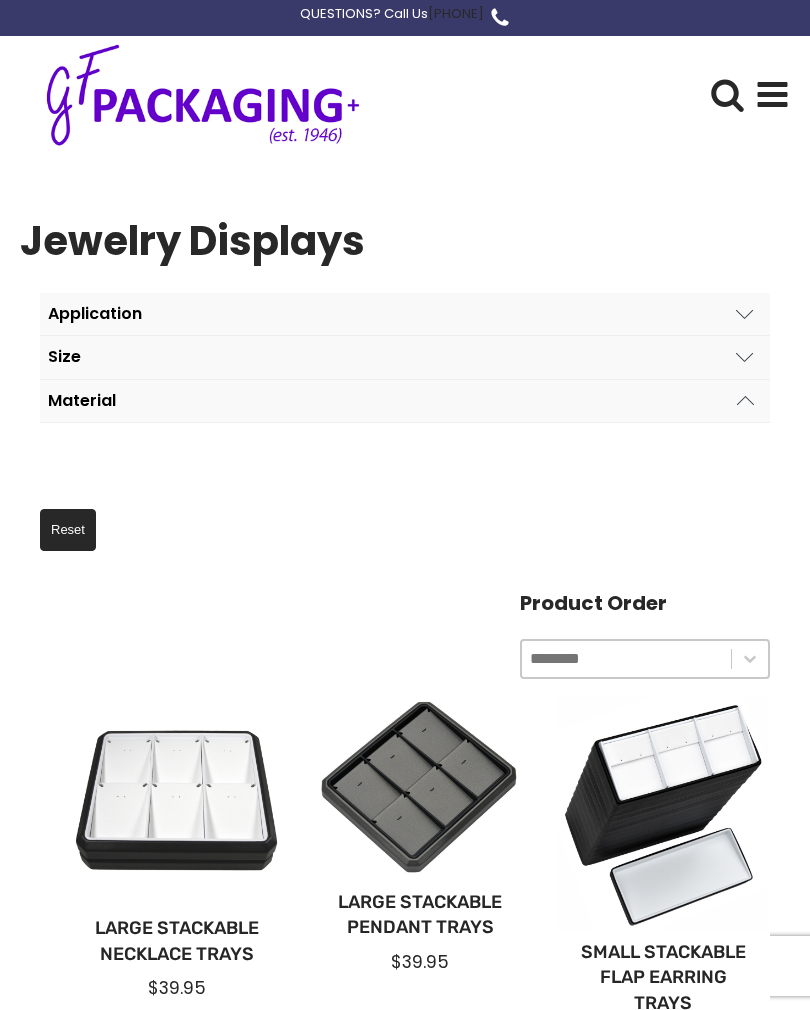 click on "Application" at bounding box center (95, 314) 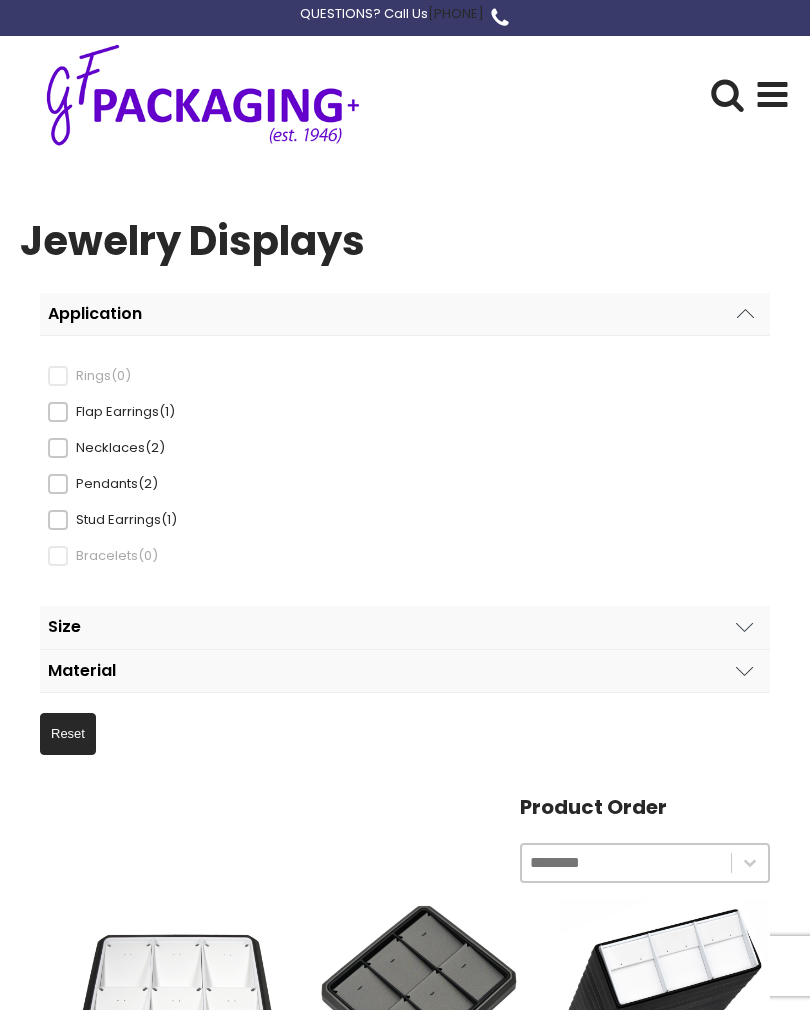 click on "Flap Earrings  (1)" at bounding box center (122, 412) 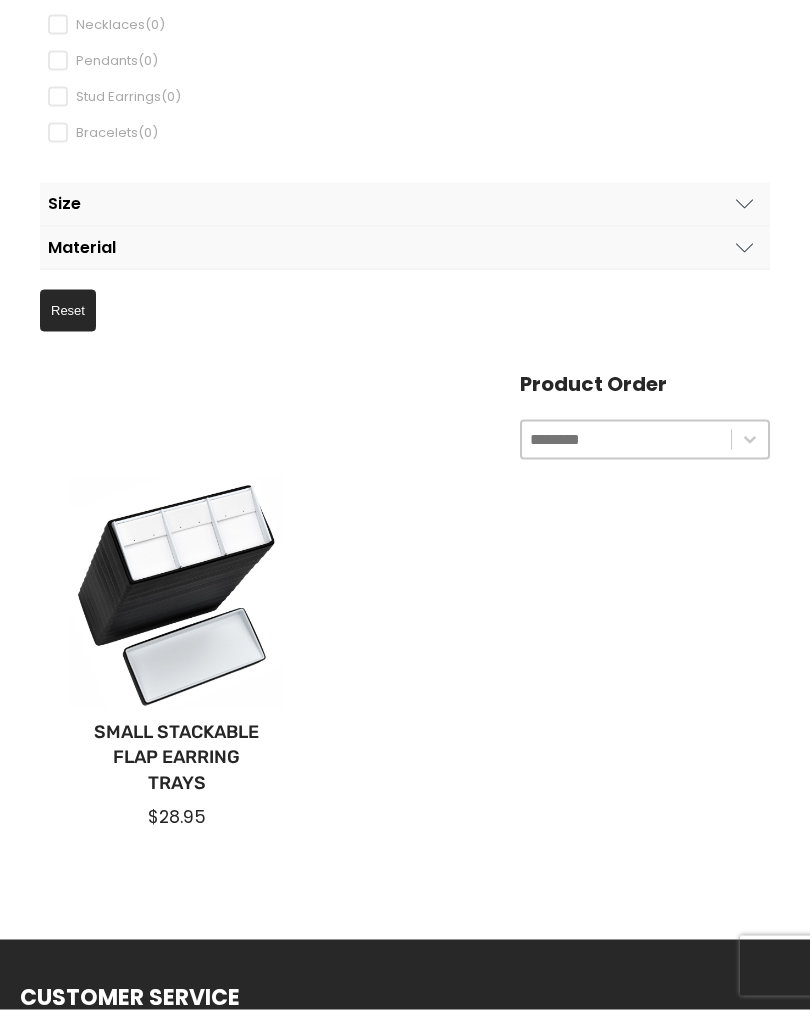 scroll, scrollTop: 424, scrollLeft: 0, axis: vertical 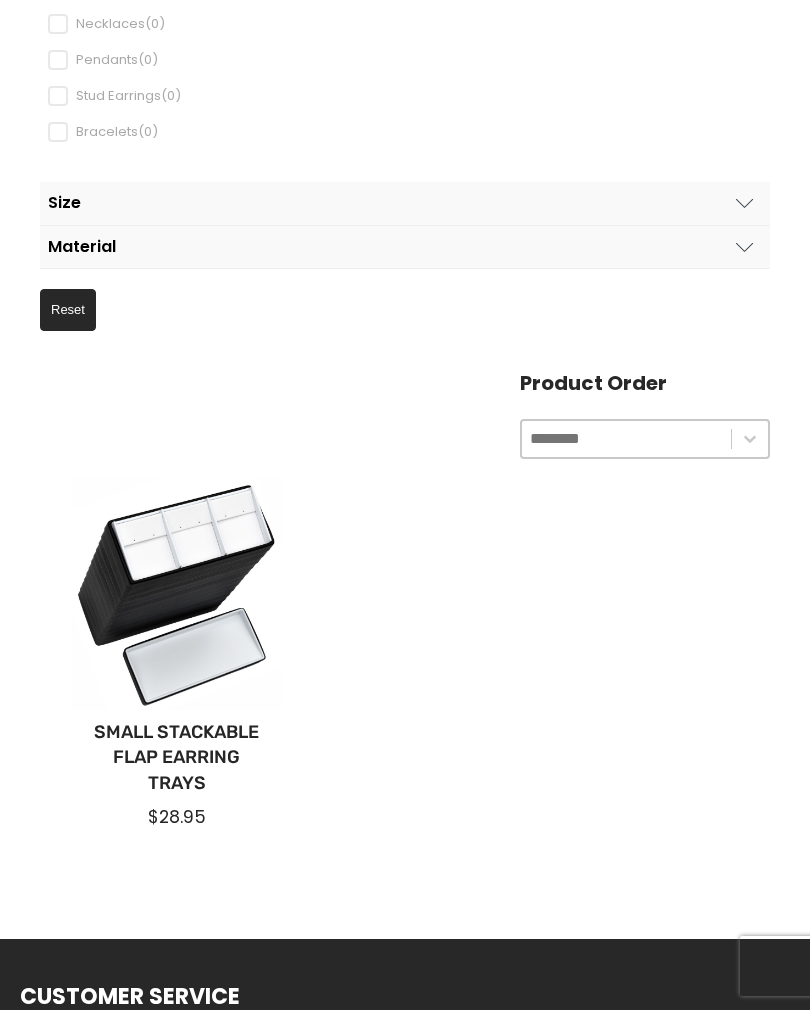 click at bounding box center [176, 592] 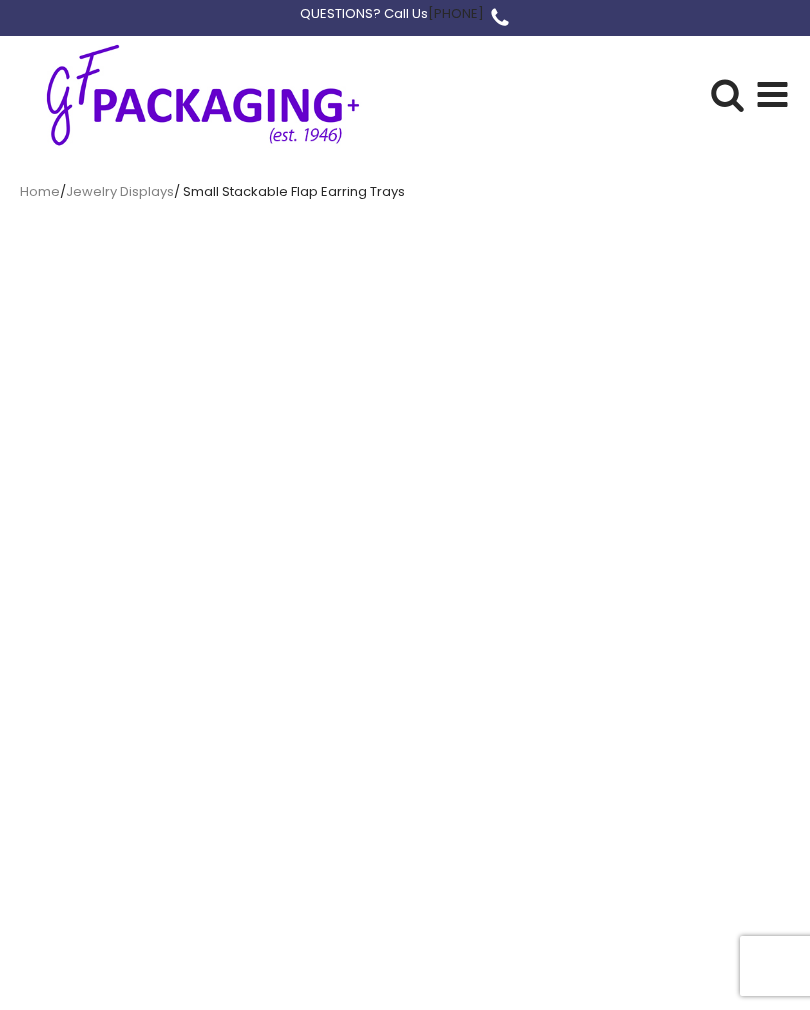 scroll, scrollTop: 0, scrollLeft: 0, axis: both 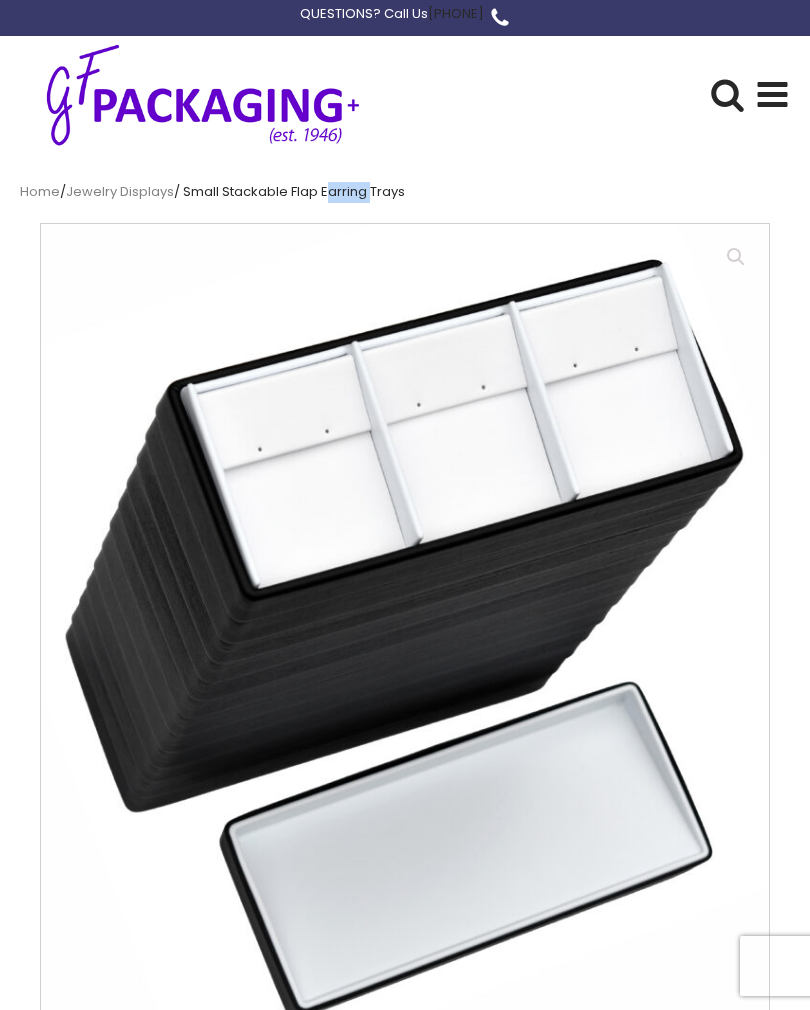 click 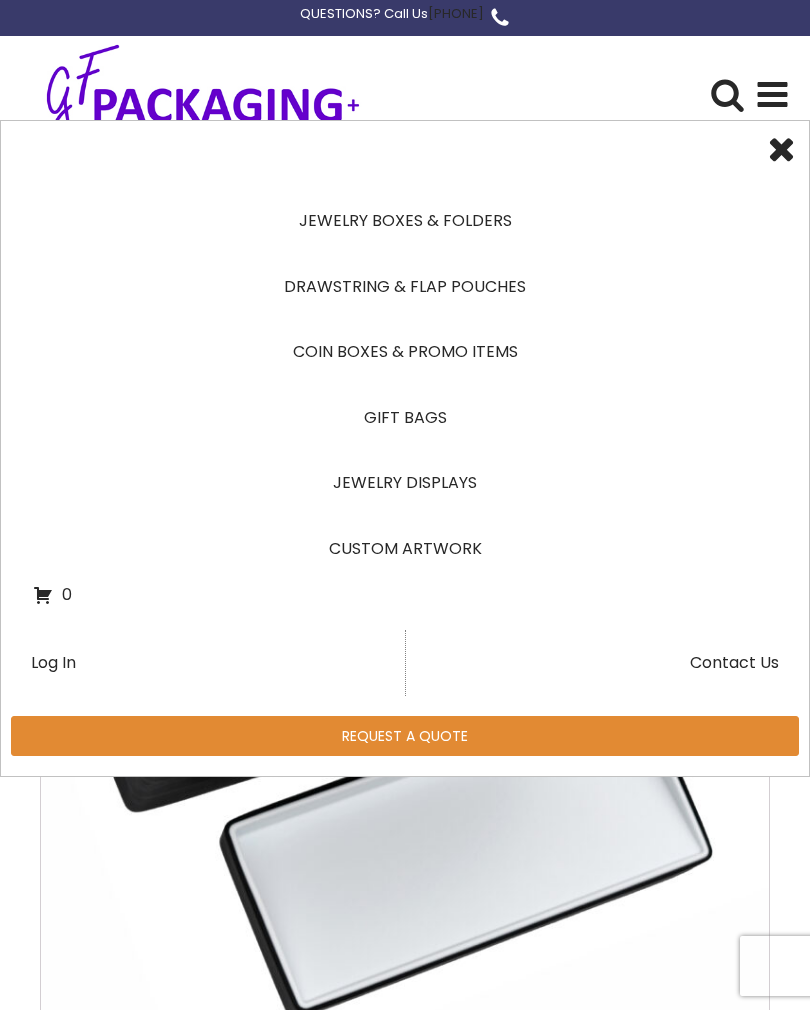 click 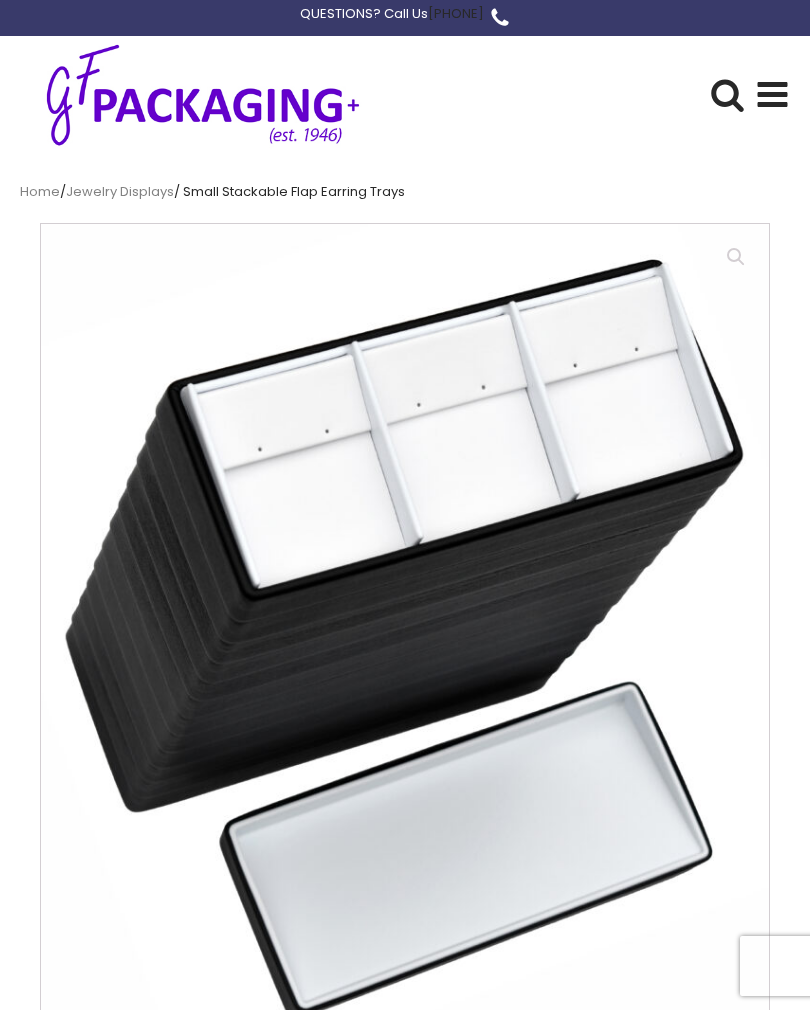 click 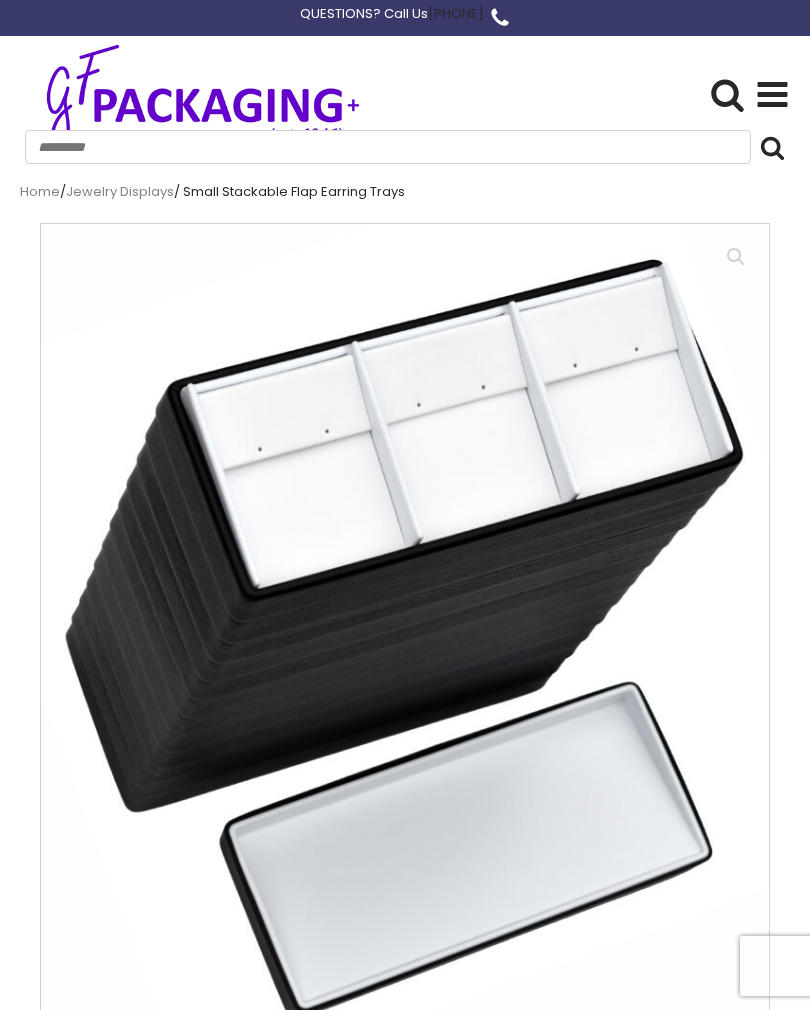 click 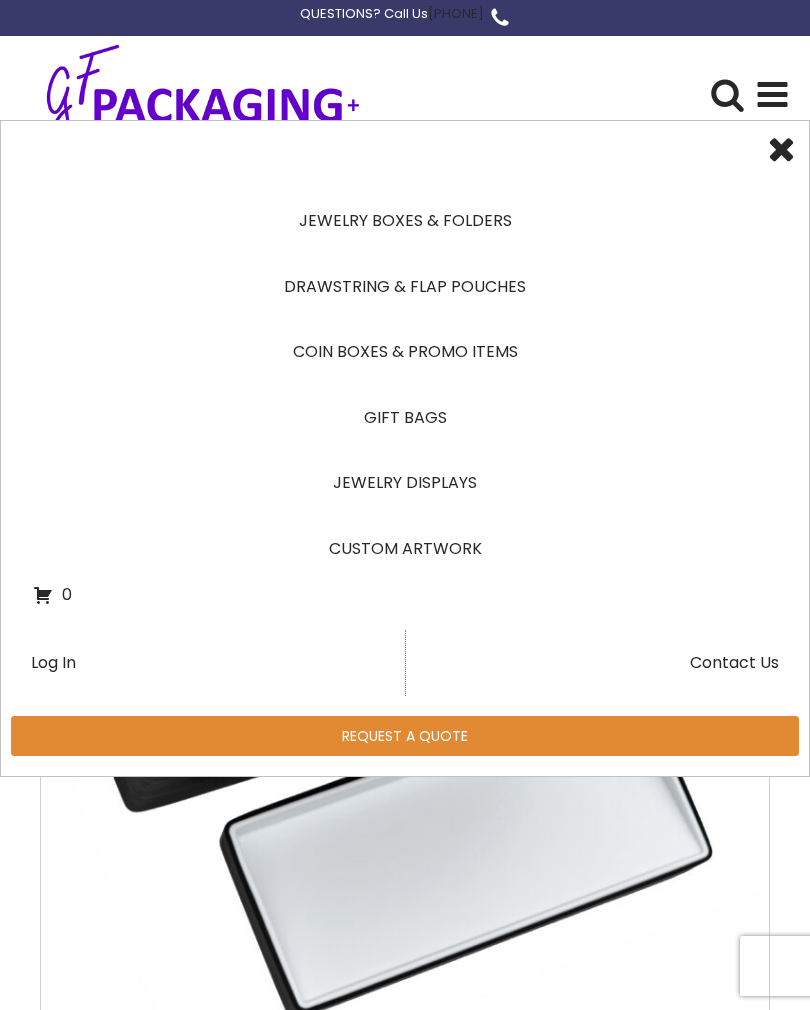 click on "Jewelry Boxes & Folders" at bounding box center [405, 221] 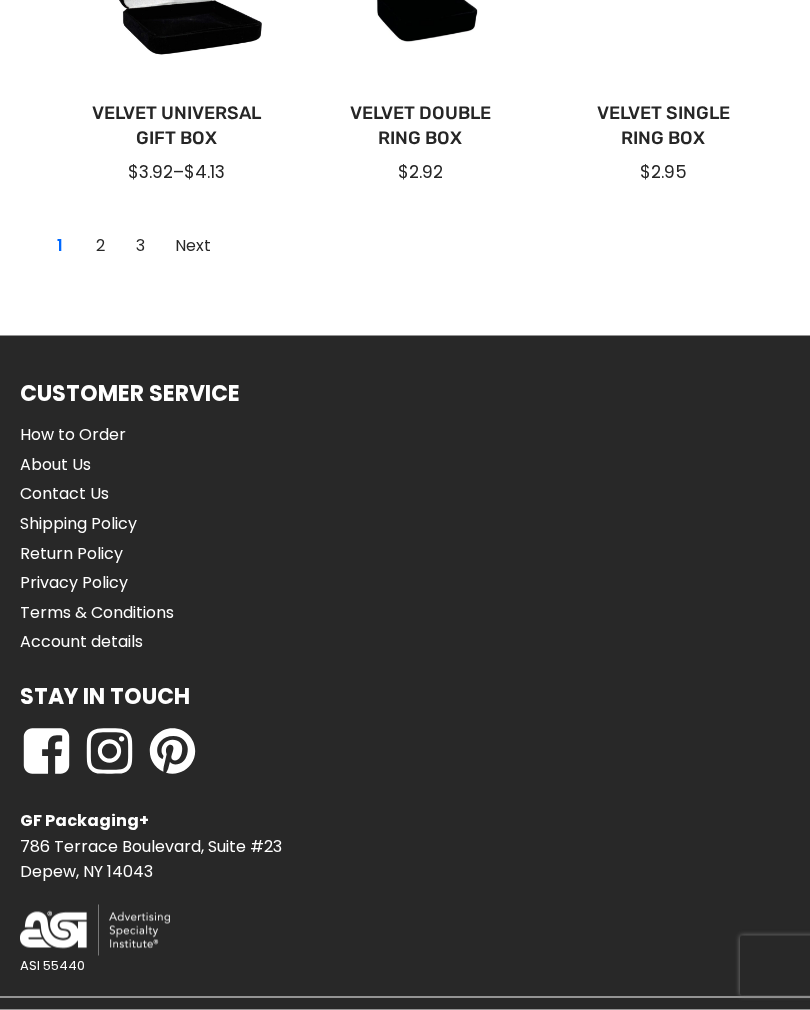scroll, scrollTop: 2007, scrollLeft: 0, axis: vertical 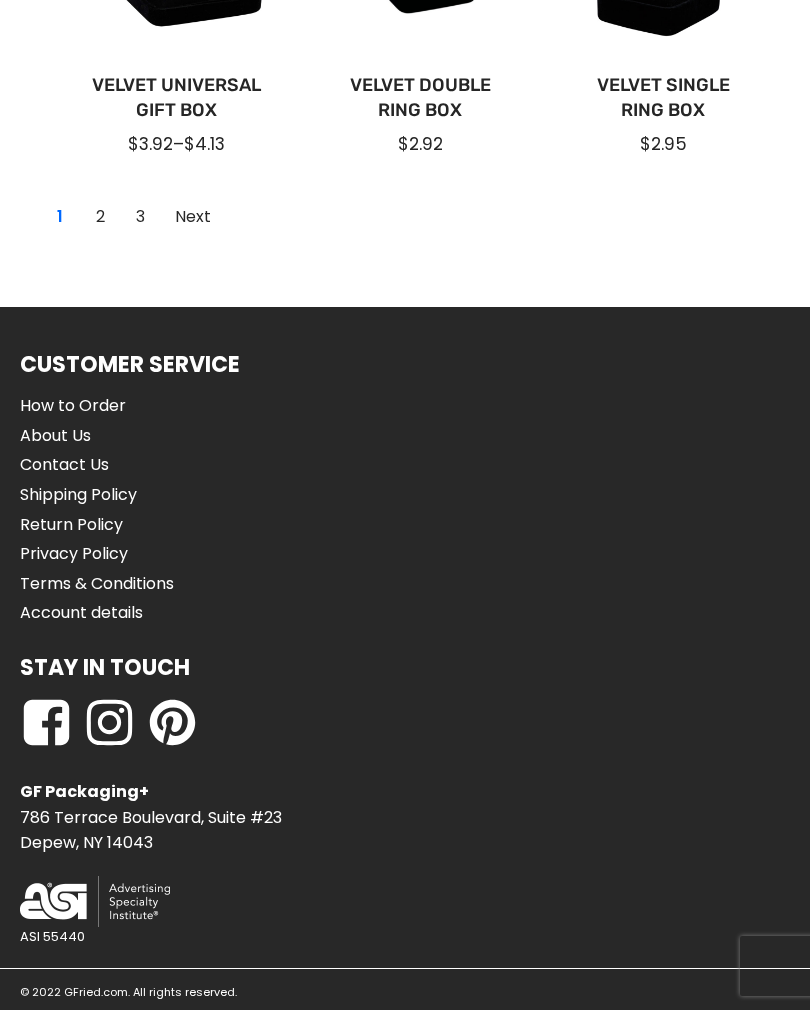 click on "Return Policy" at bounding box center [97, 525] 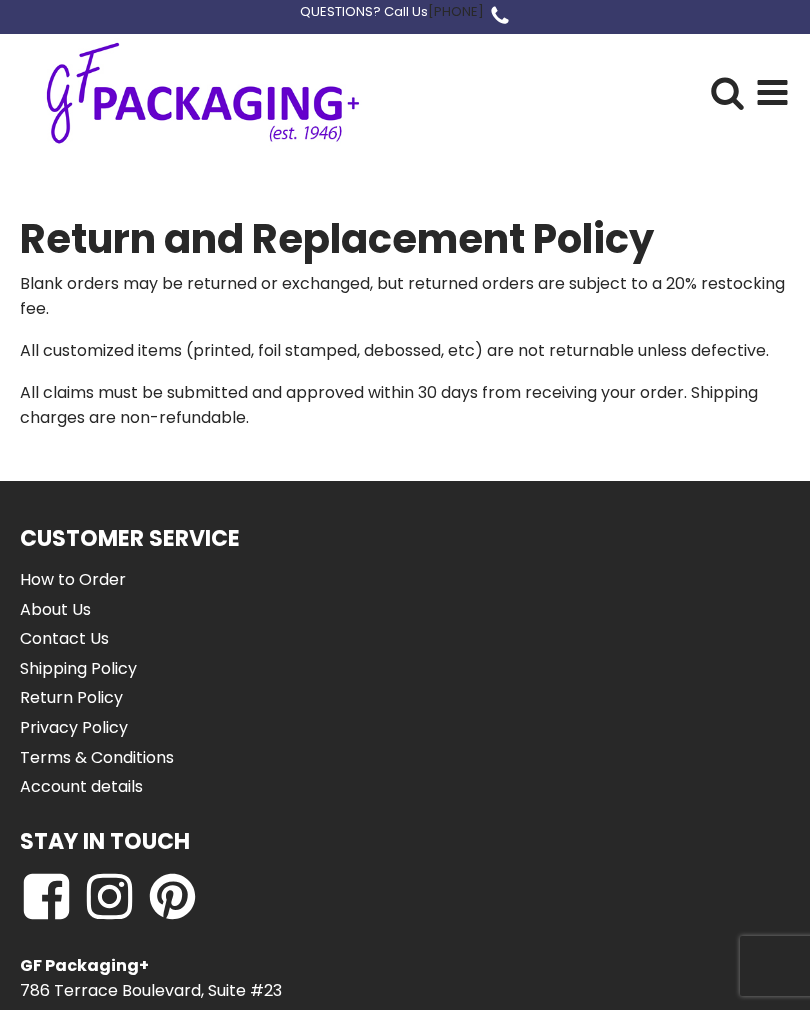scroll, scrollTop: 11, scrollLeft: 0, axis: vertical 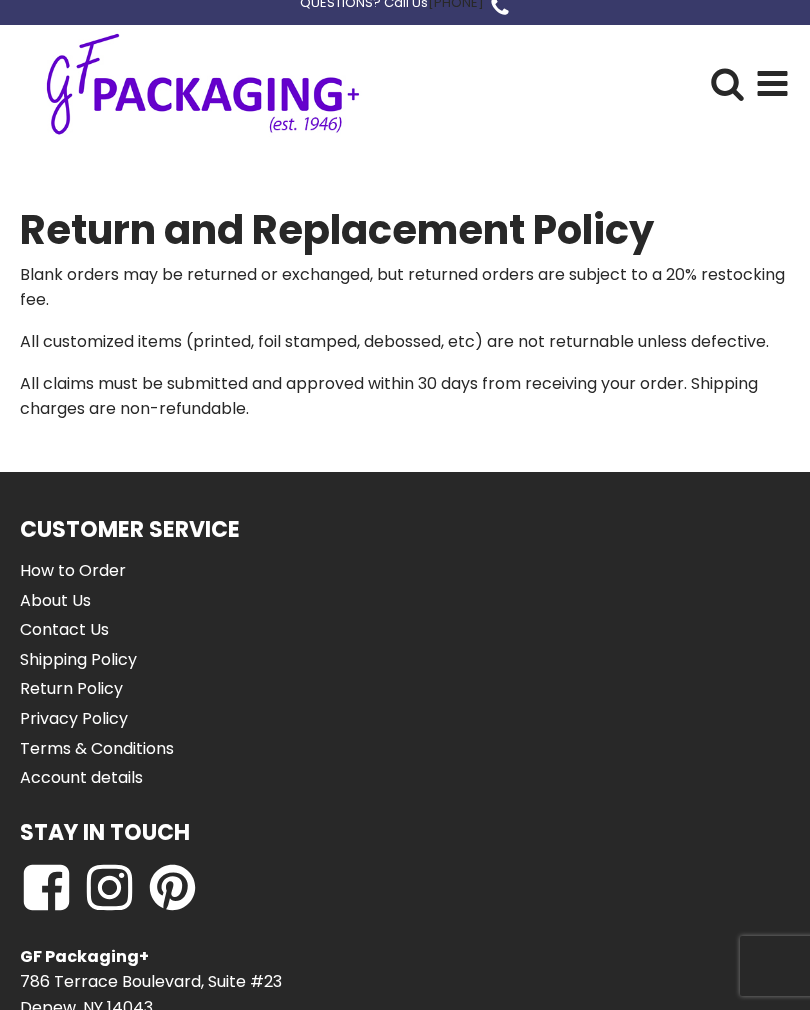 click 